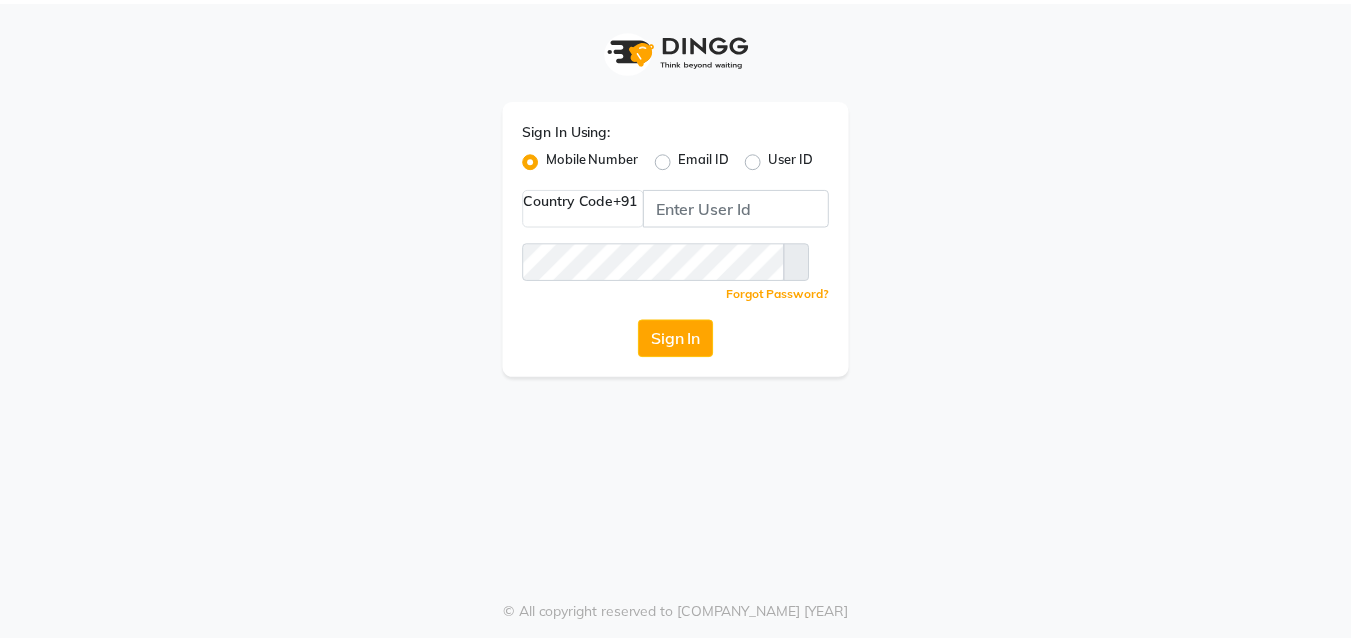 scroll, scrollTop: 0, scrollLeft: 0, axis: both 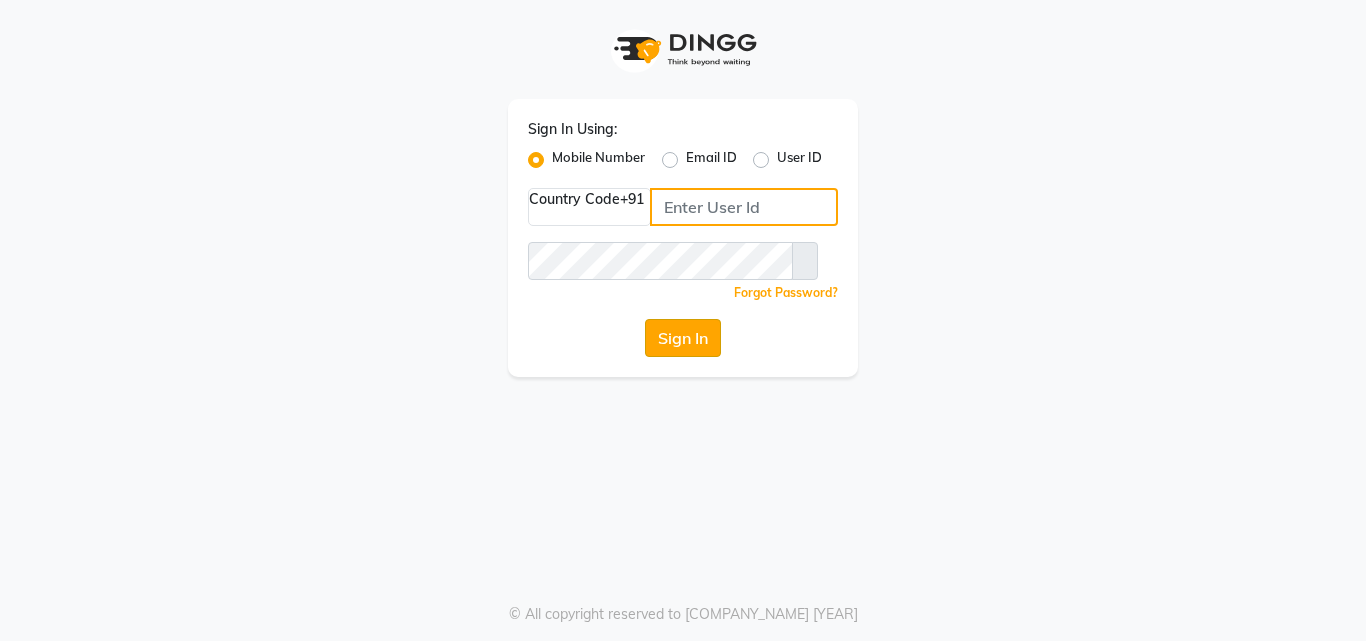 type on "[PHONE]" 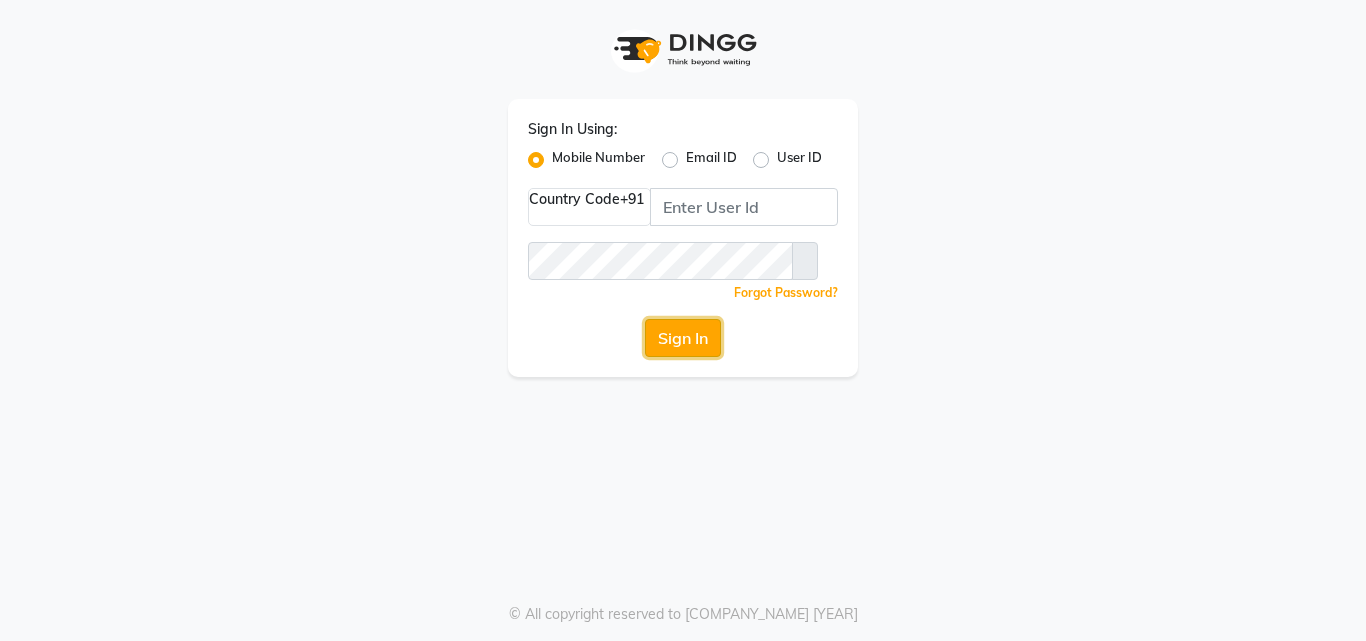 click on "Sign In" at bounding box center (683, 338) 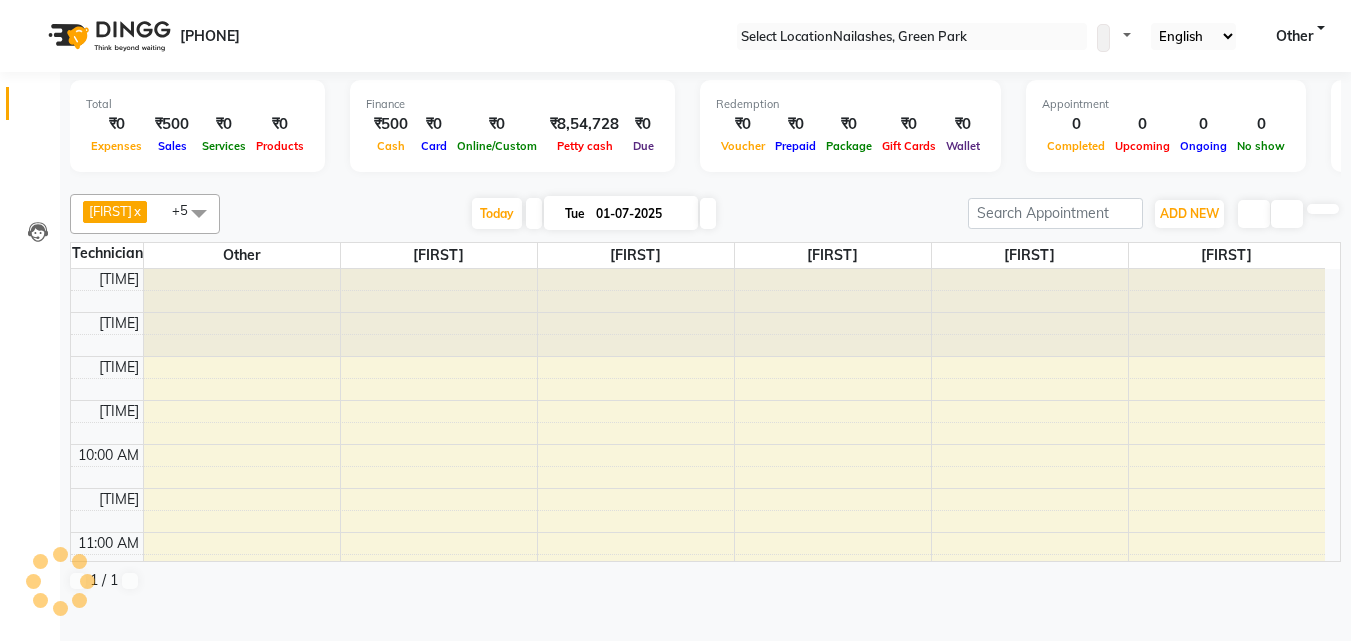scroll, scrollTop: 529, scrollLeft: 0, axis: vertical 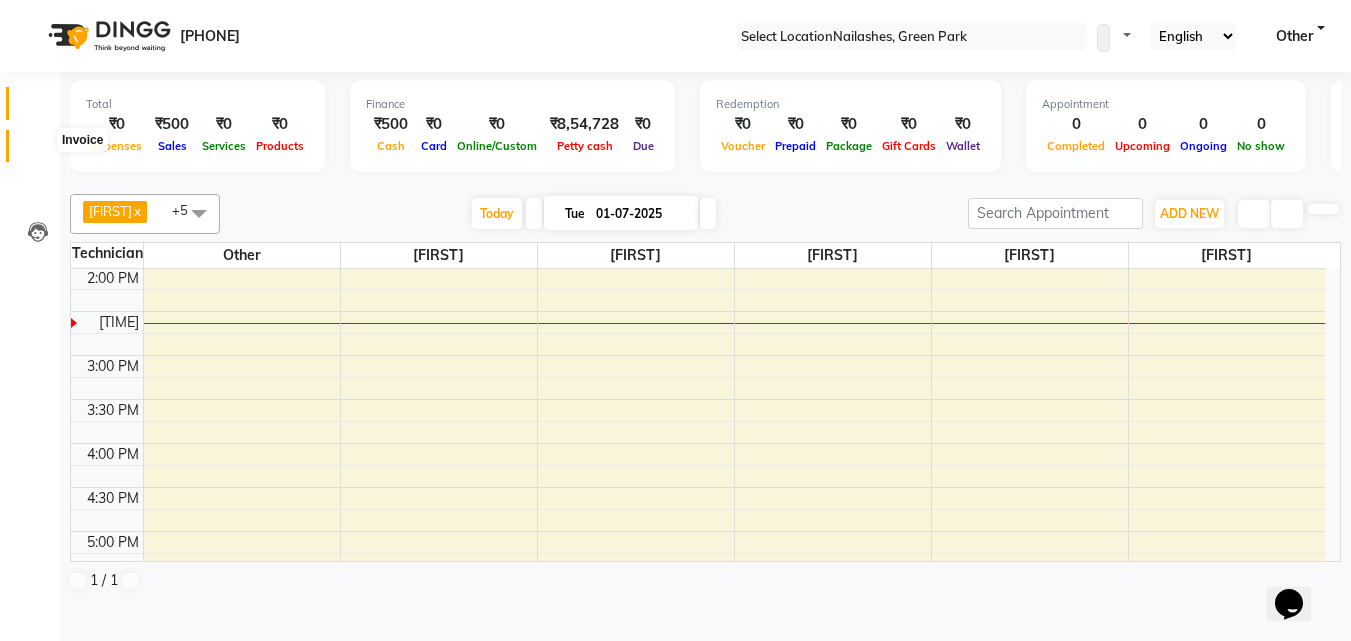 click at bounding box center (38, 151) 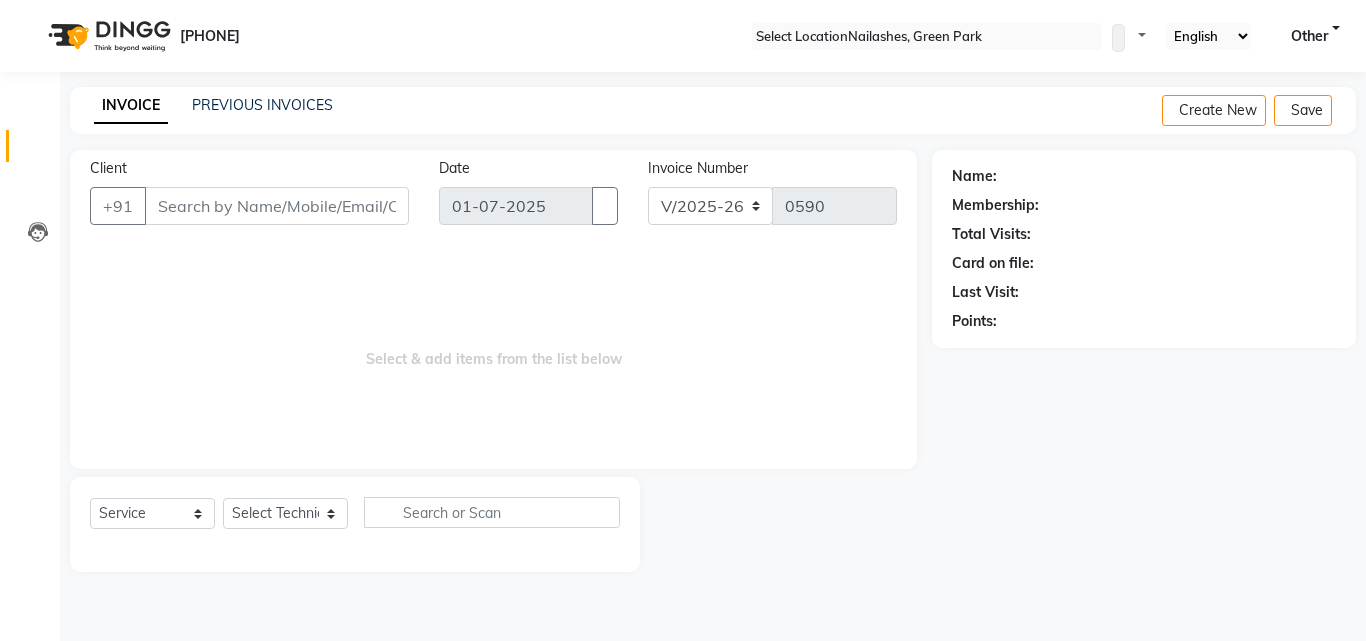 click on "Client" at bounding box center [277, 206] 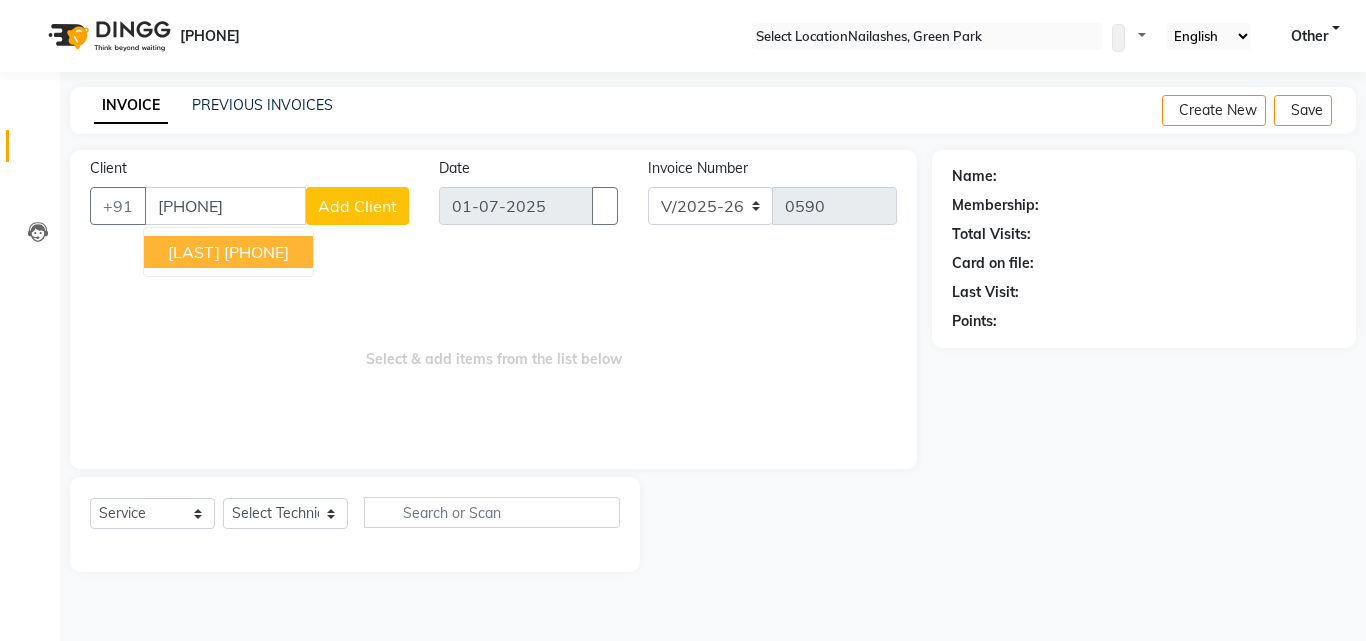 click on "[LAST] [PHONE]" at bounding box center [228, 252] 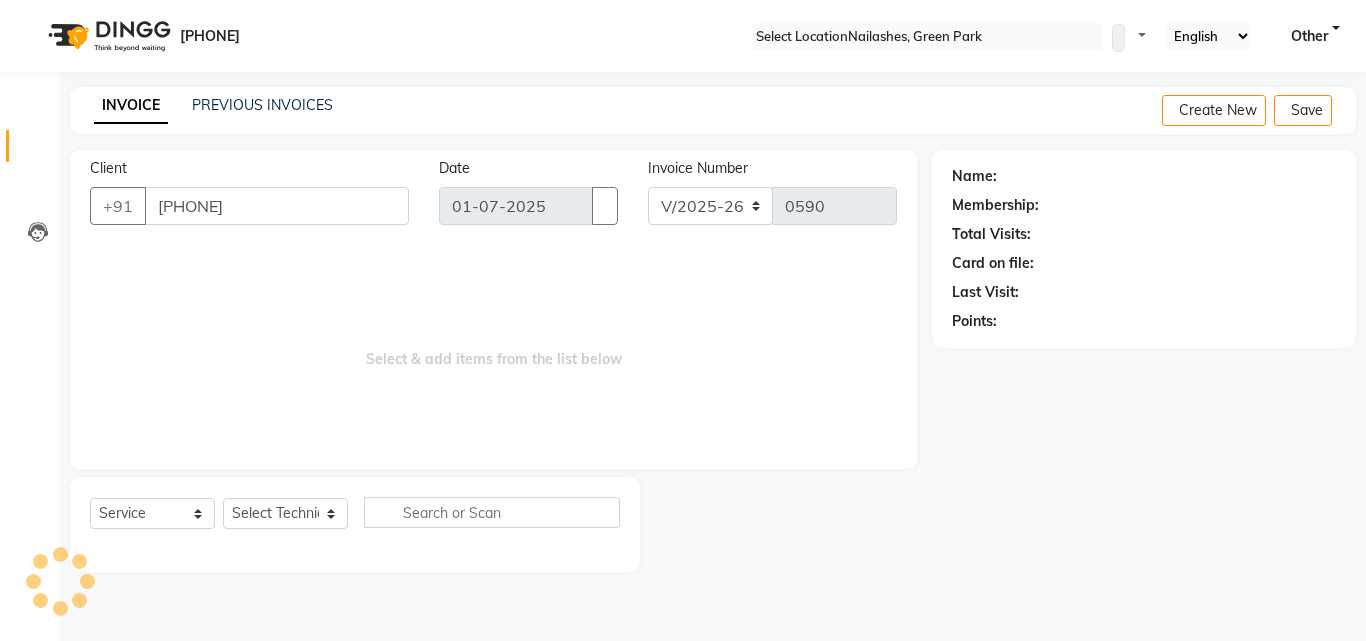 type on "[PHONE]" 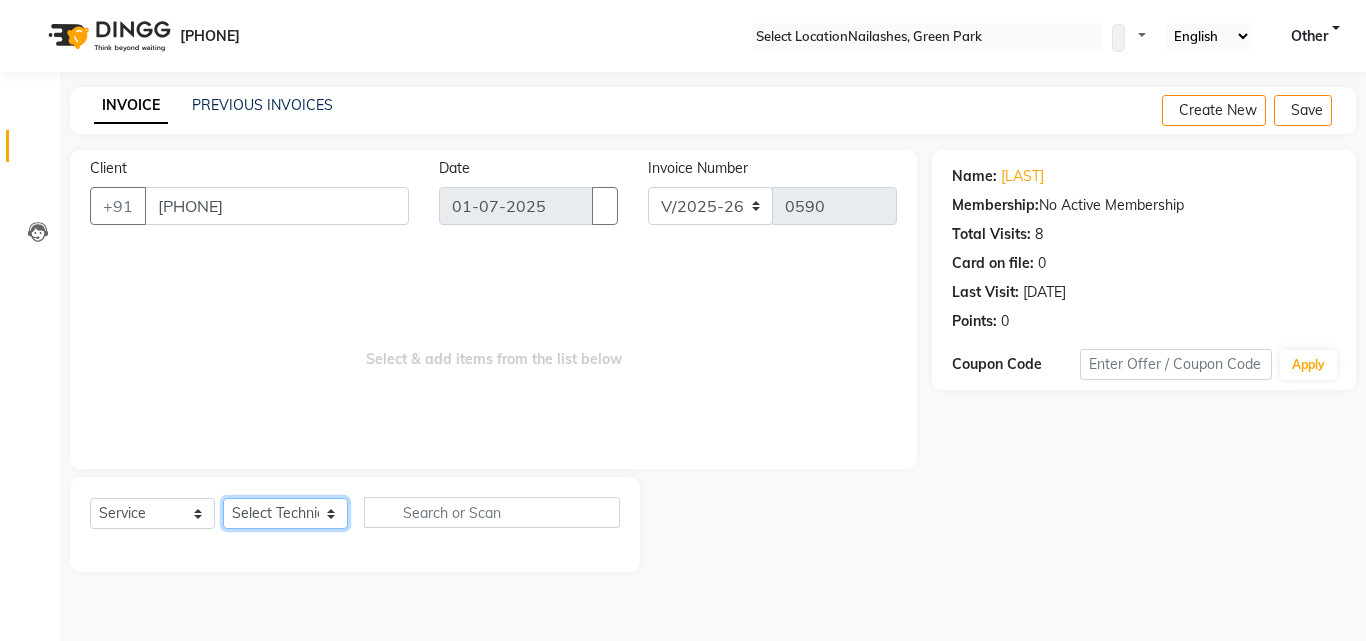click on "Select Technician [FIRST] Other rajat shikha Shruti Varsha" at bounding box center [285, 513] 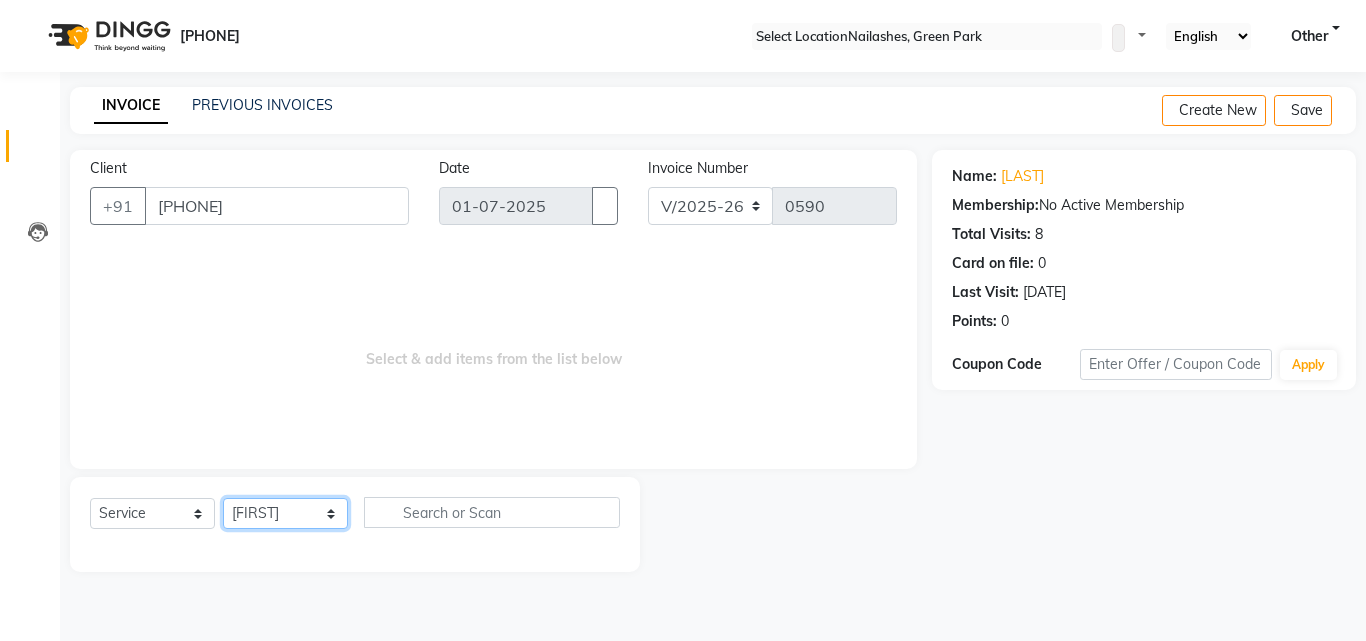 click on "Select Technician [FIRST] Other rajat shikha Shruti Varsha" at bounding box center (285, 513) 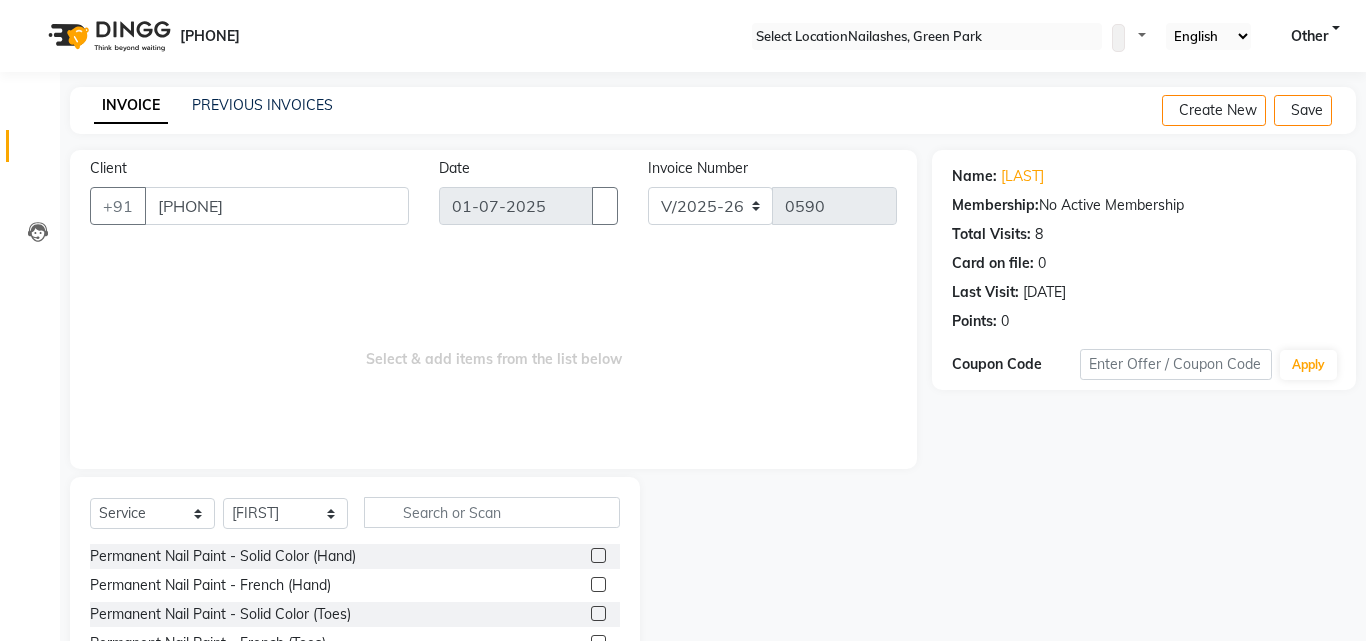 click on "[FIRST] +[COUNTRY CODE] [PHONE] [DATE] [INVOICE] [INVOICE]" at bounding box center (493, 309) 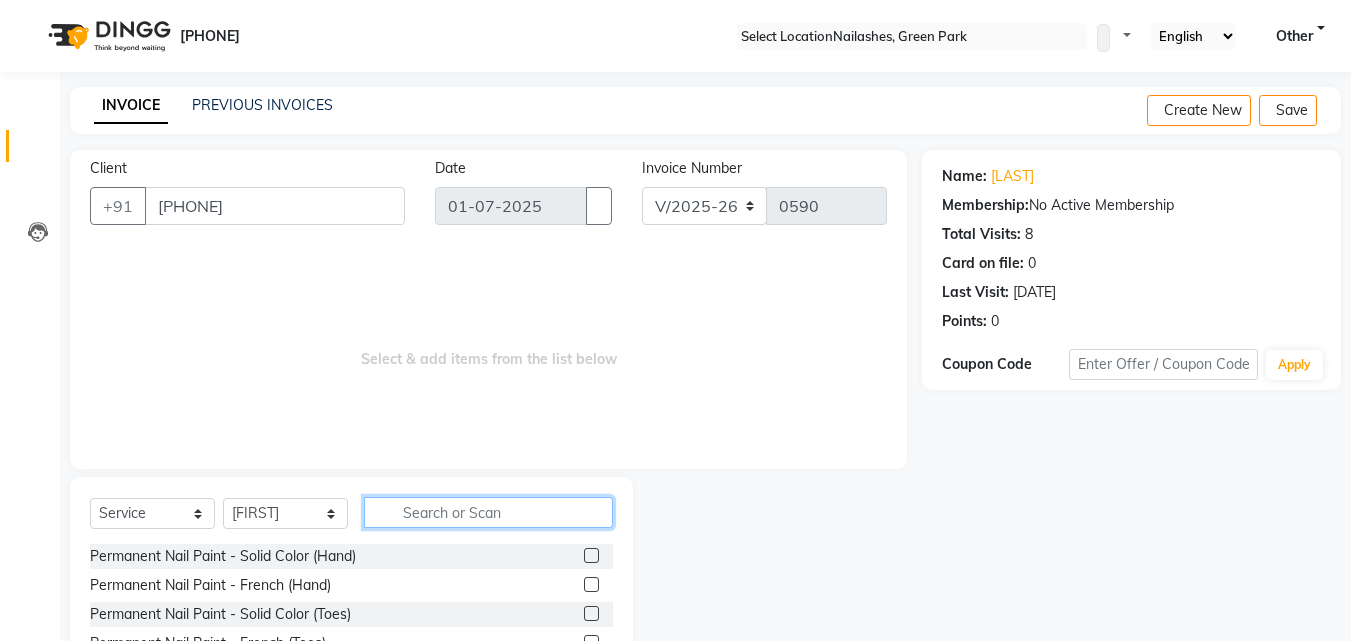 click at bounding box center [488, 512] 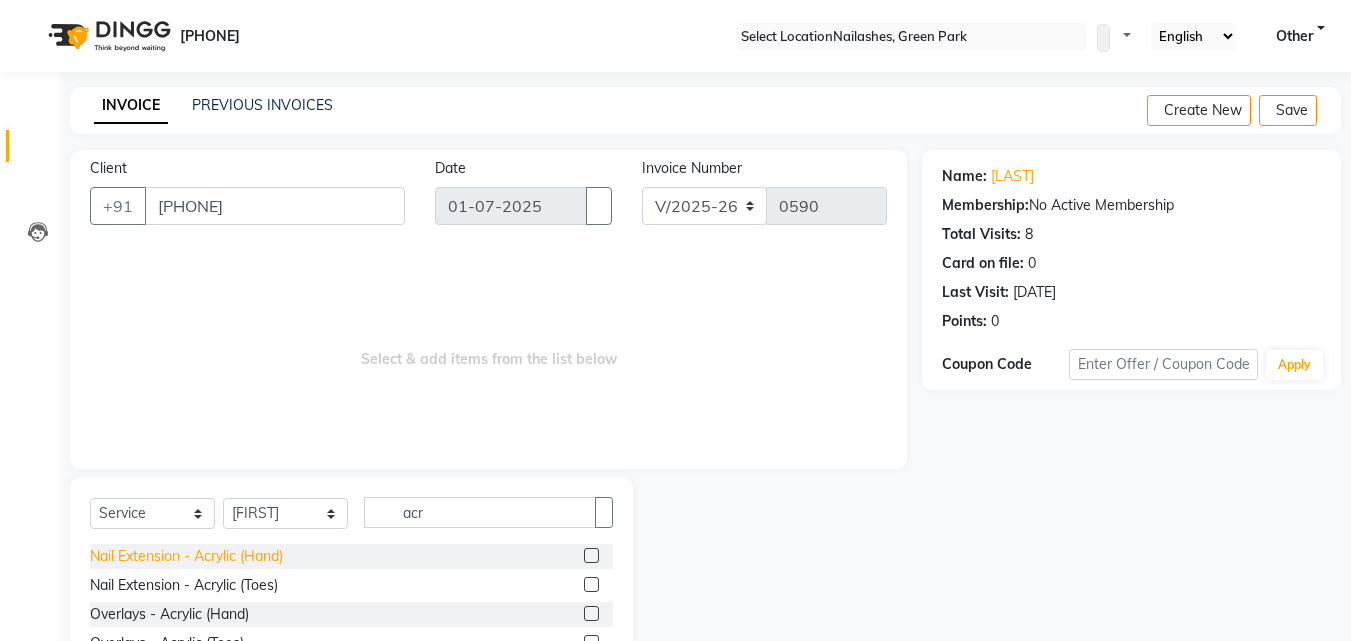 click on "Nail Extension - Acrylic (Hand)" at bounding box center (186, 556) 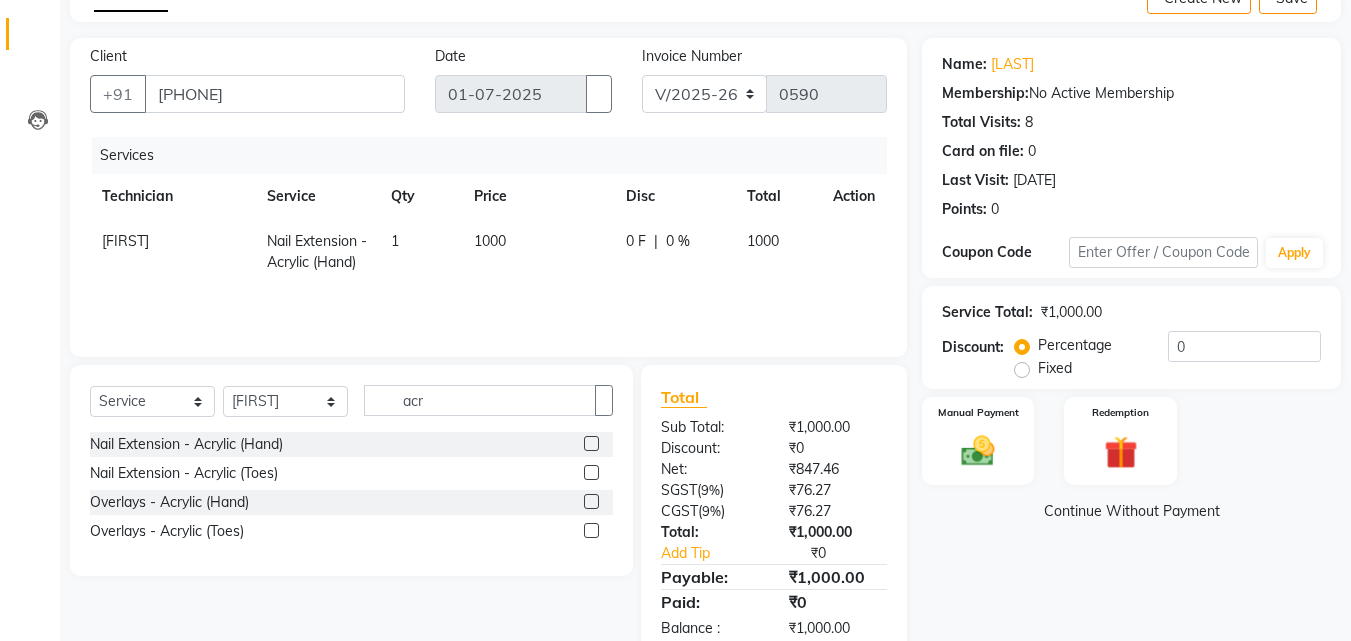 scroll, scrollTop: 113, scrollLeft: 0, axis: vertical 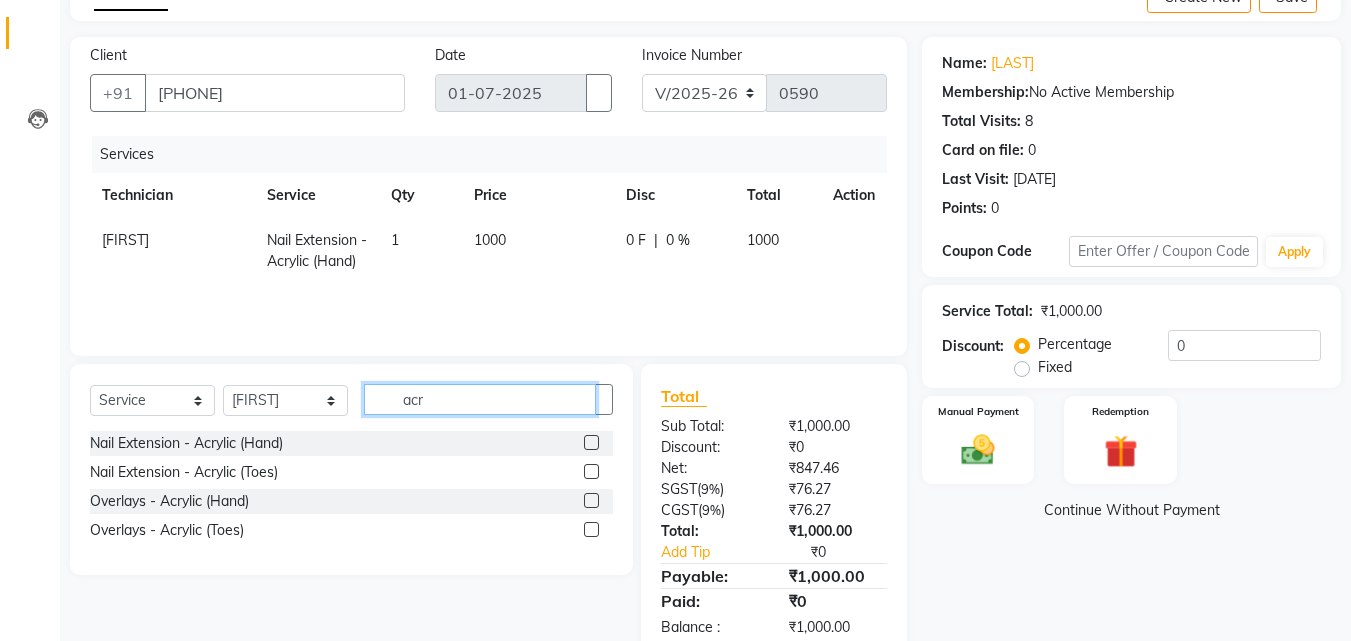 click on "acr" at bounding box center [480, 399] 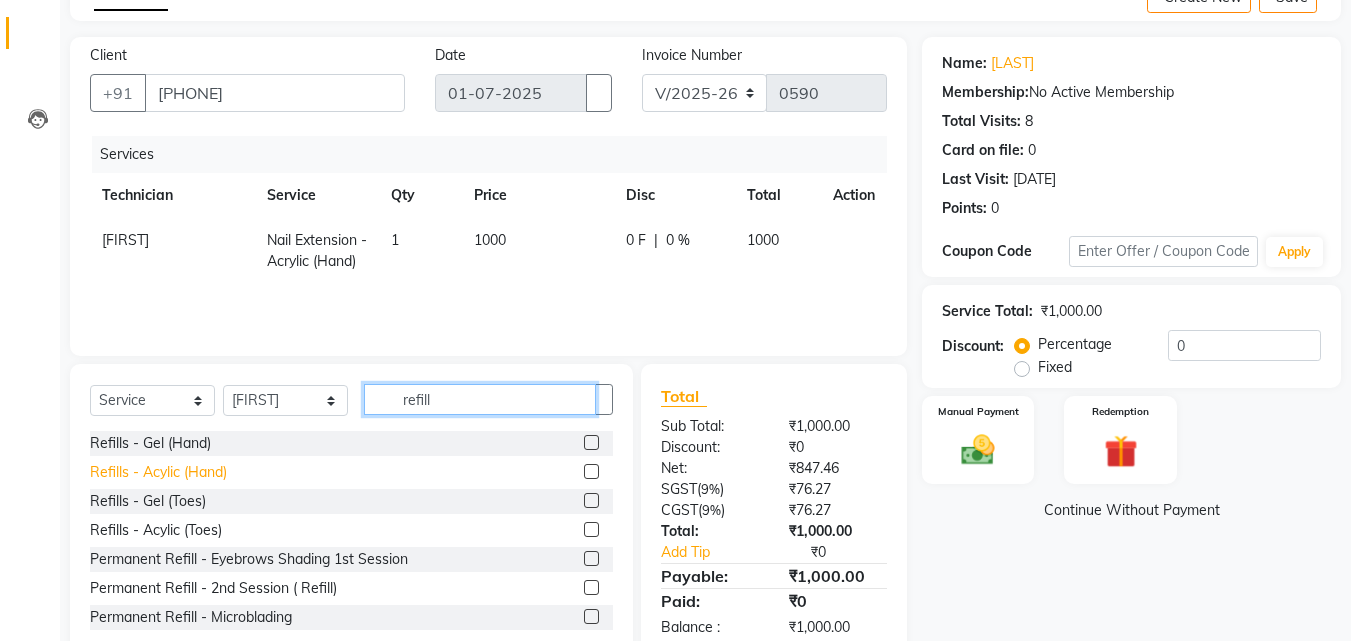 type on "refill" 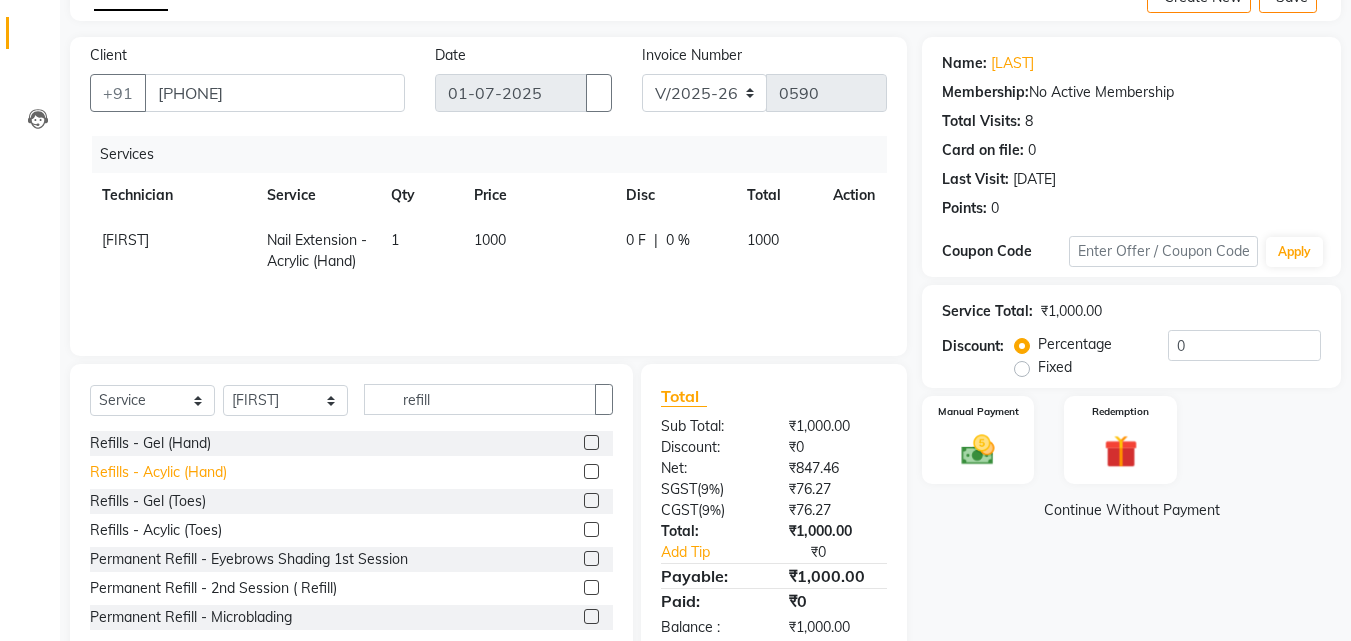 click on "Refills - Acylic (Hand)" at bounding box center [150, 443] 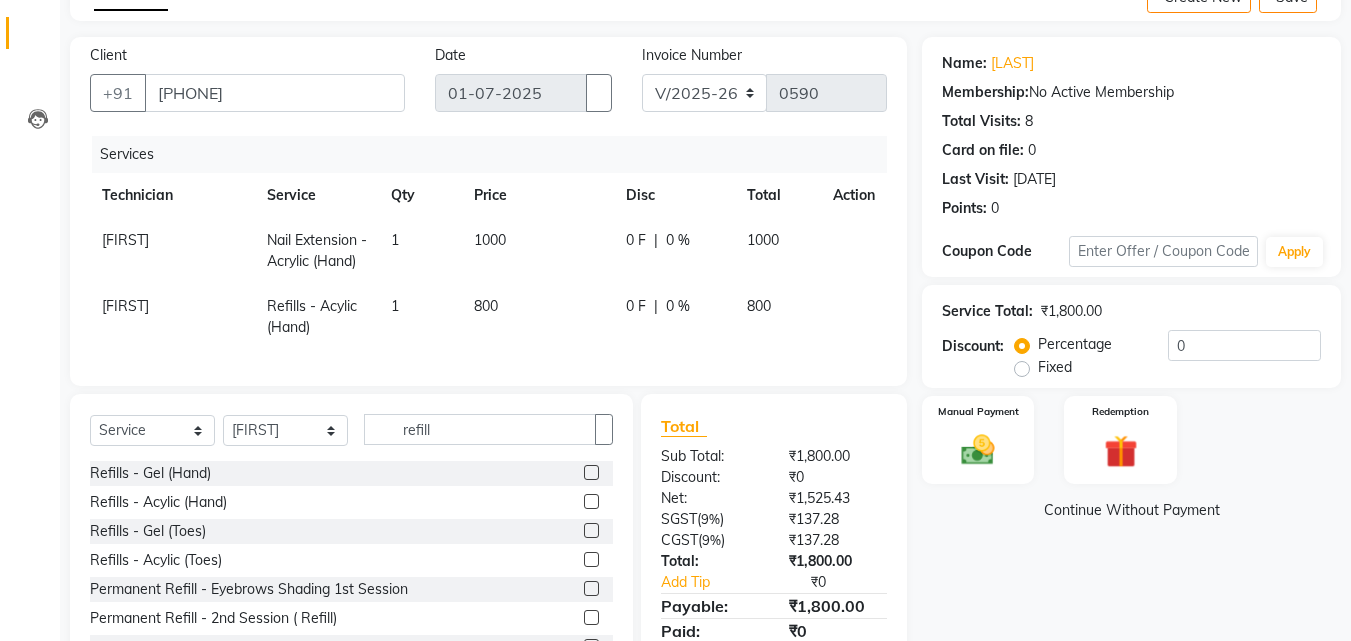 click at bounding box center [841, 230] 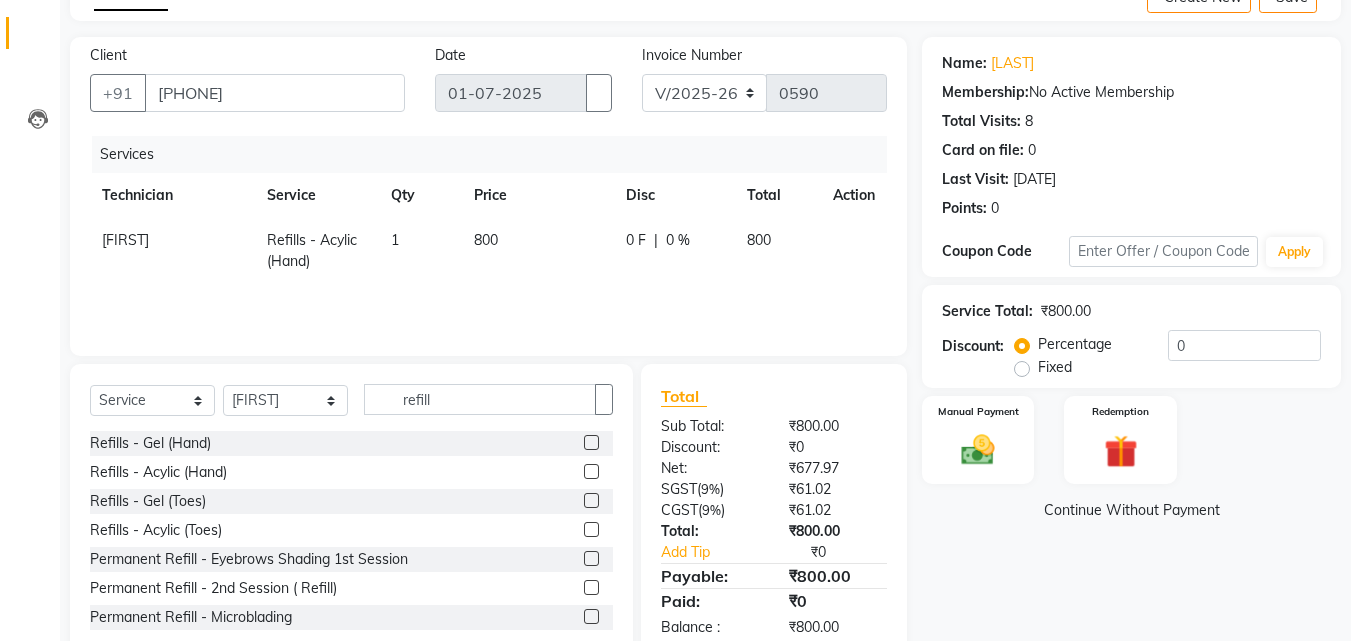 click on "800" at bounding box center (538, 251) 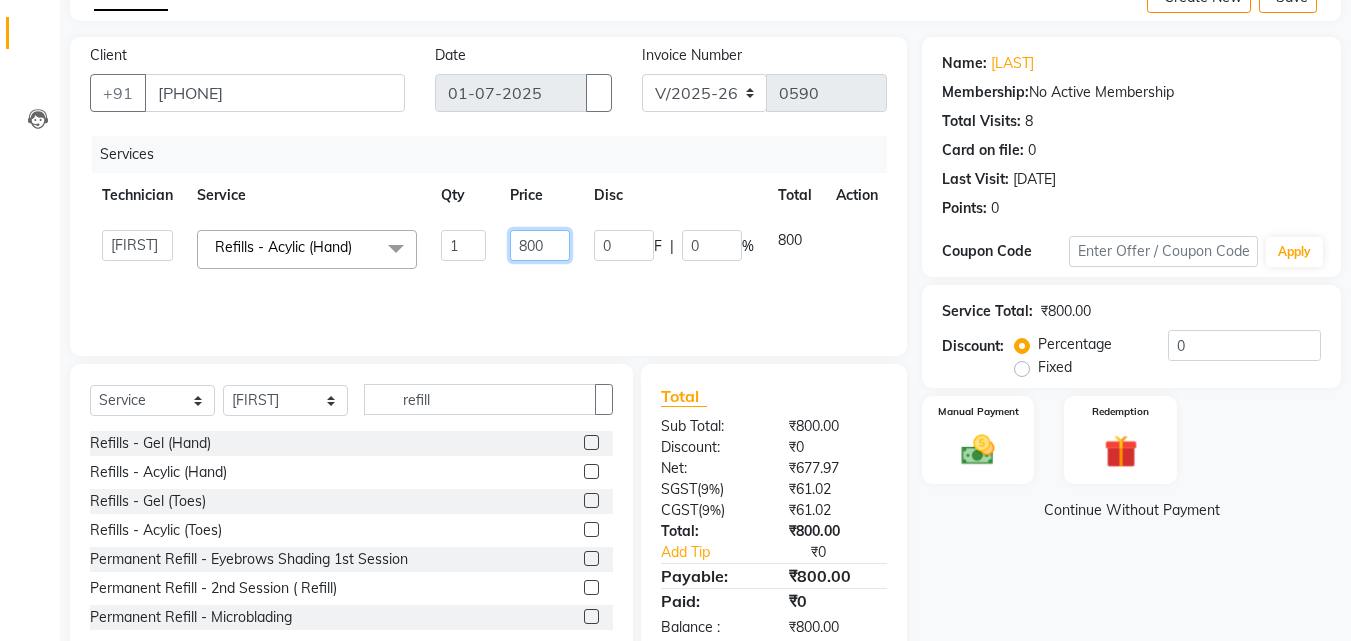click on "800" at bounding box center (463, 245) 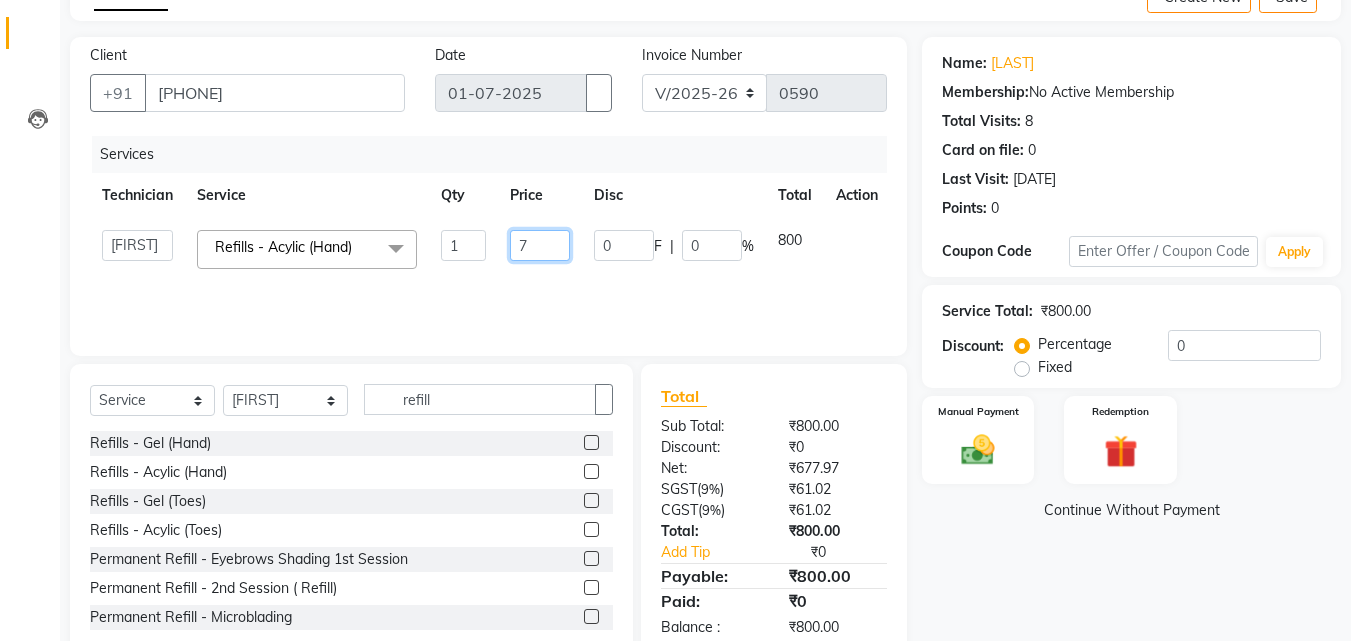 type on "70" 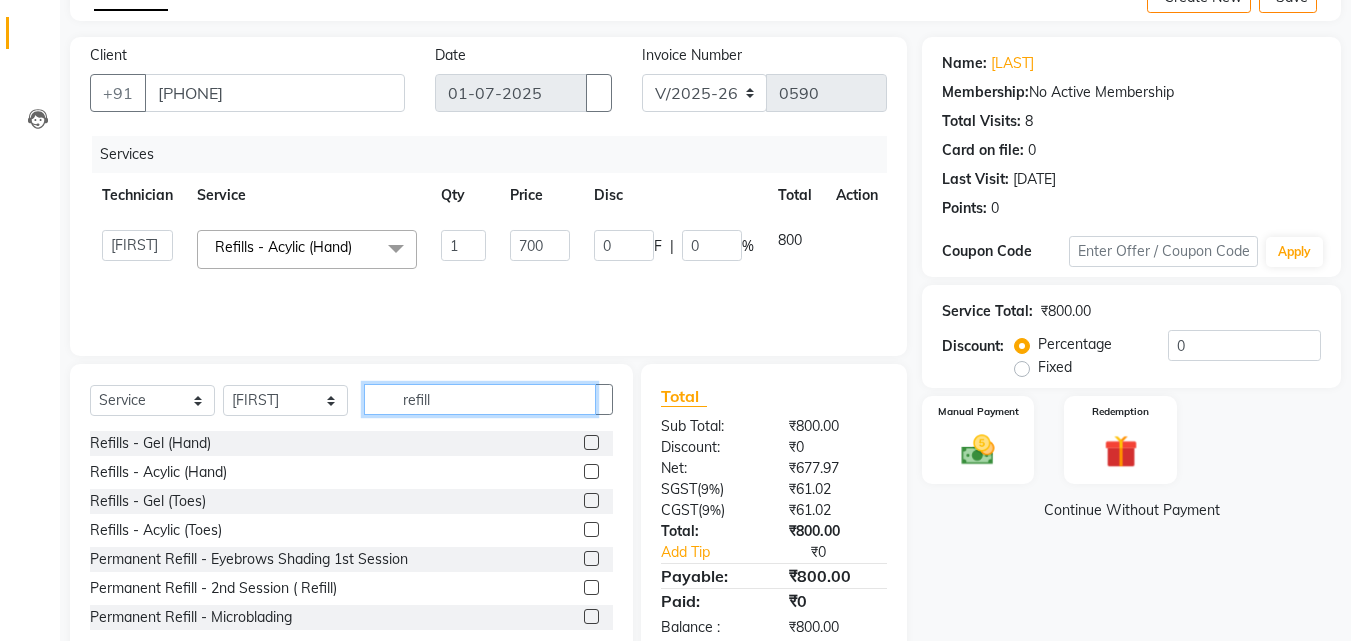 click on "refill" at bounding box center [480, 399] 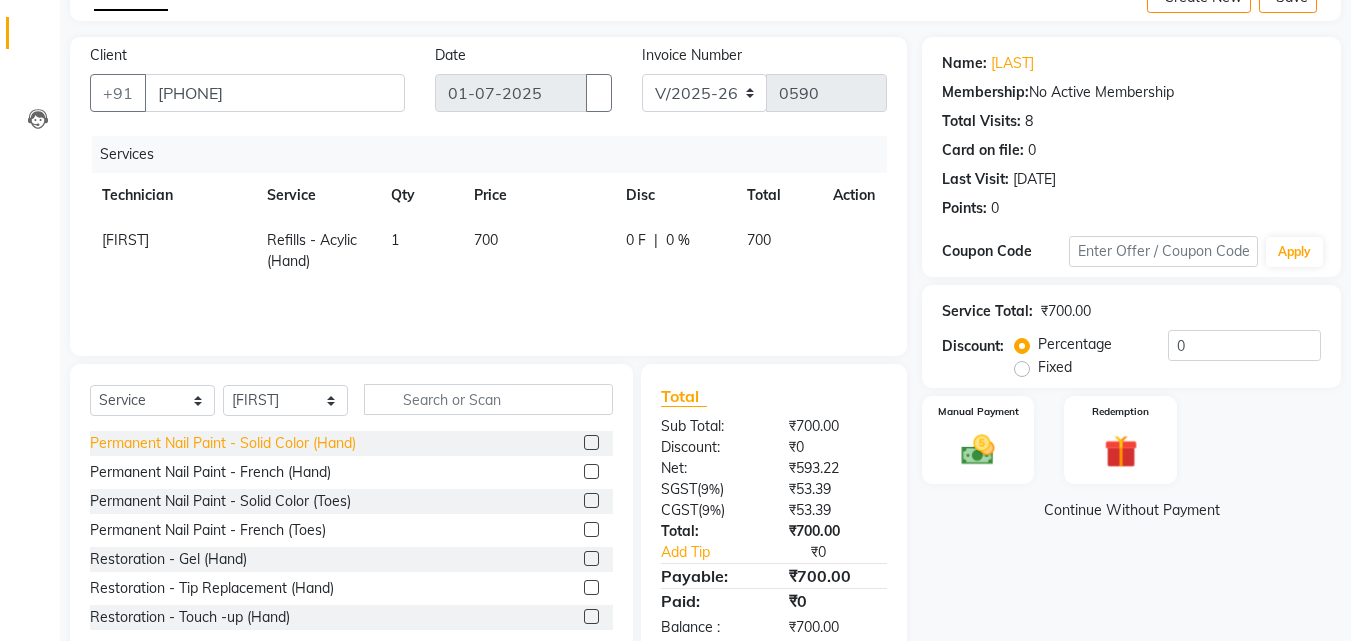 click on "Permanent Nail Paint - Solid Color (Hand)" at bounding box center (223, 443) 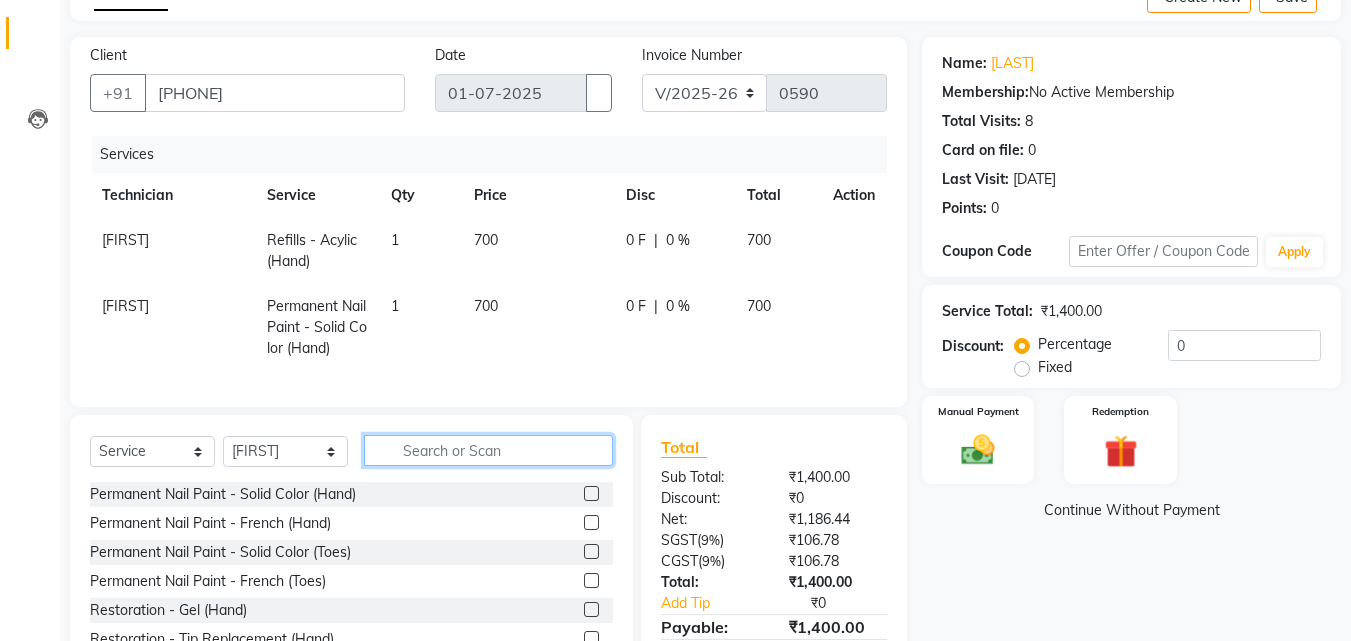 click at bounding box center (488, 450) 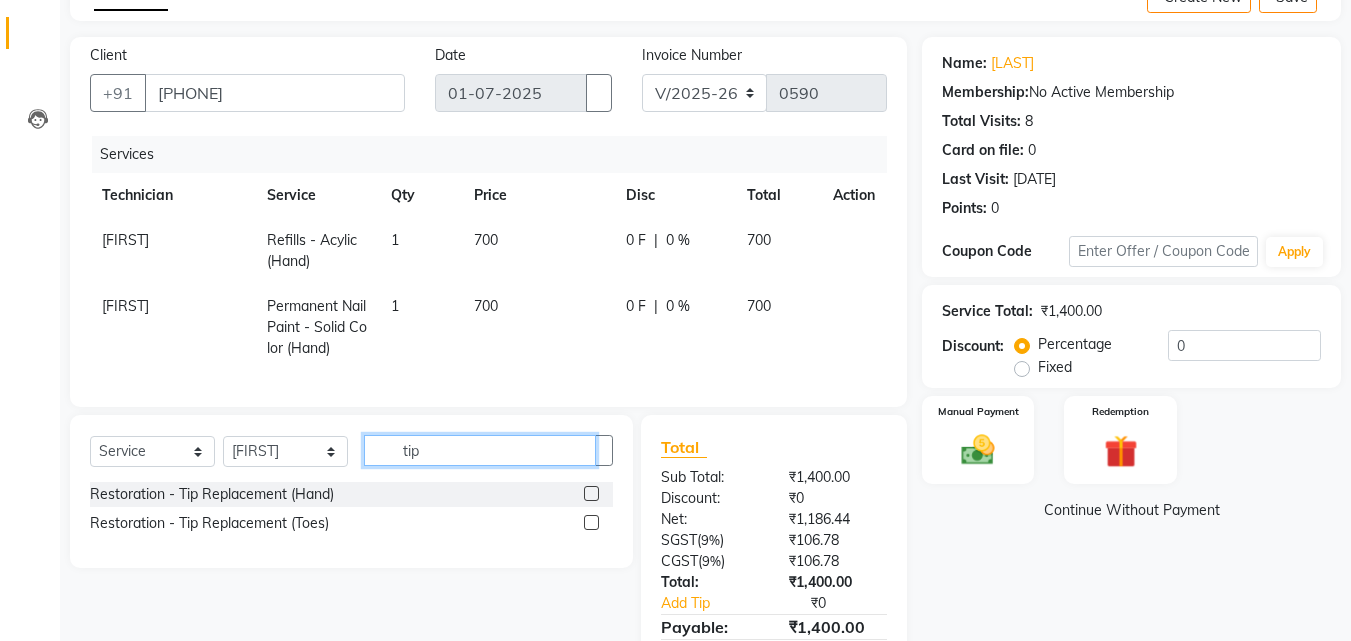 type on "tip" 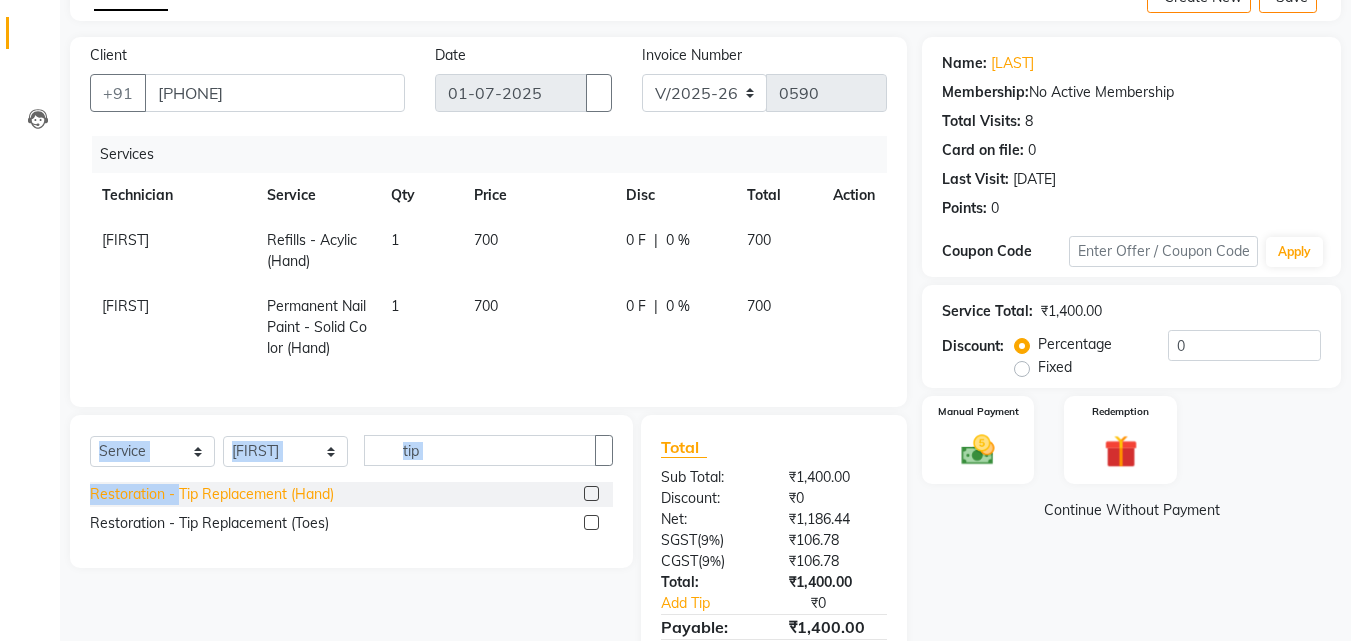 click on "Select Technician [FIRST] Other rajat shikha Shruti Varsha tip Restoration - Tip Replacement (Hand) Restoration - Tip Replacement (Toes)" at bounding box center [351, 491] 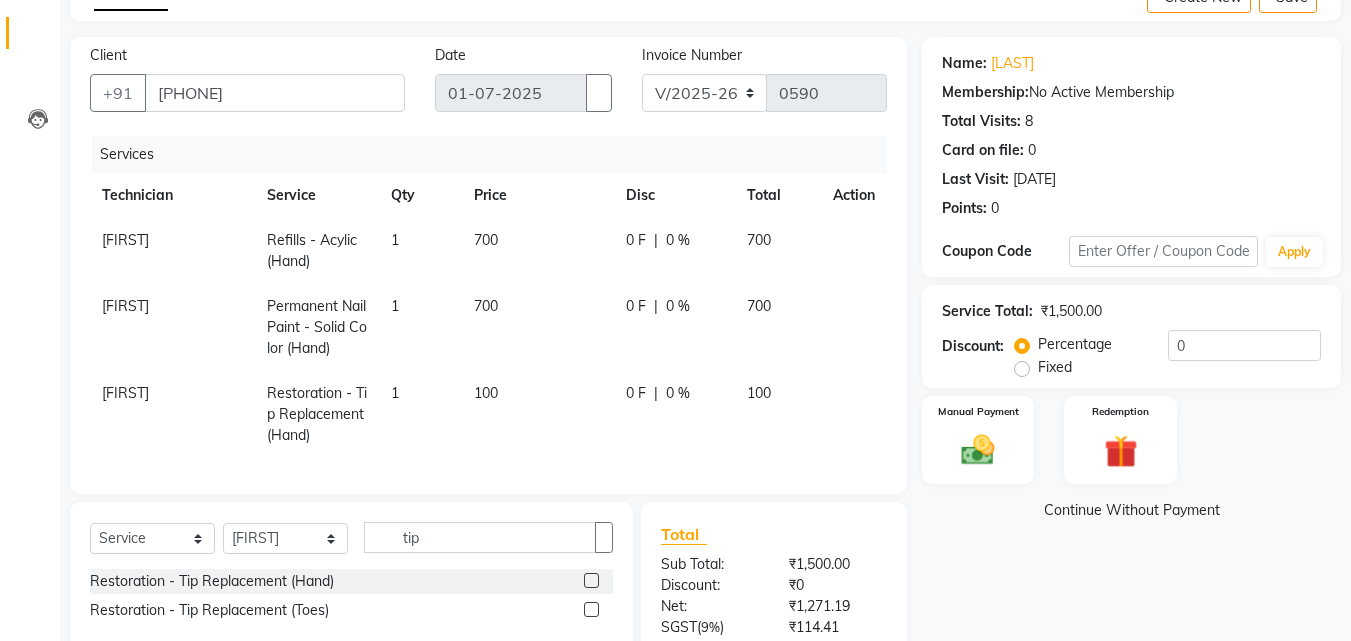 click on "700" at bounding box center (125, 240) 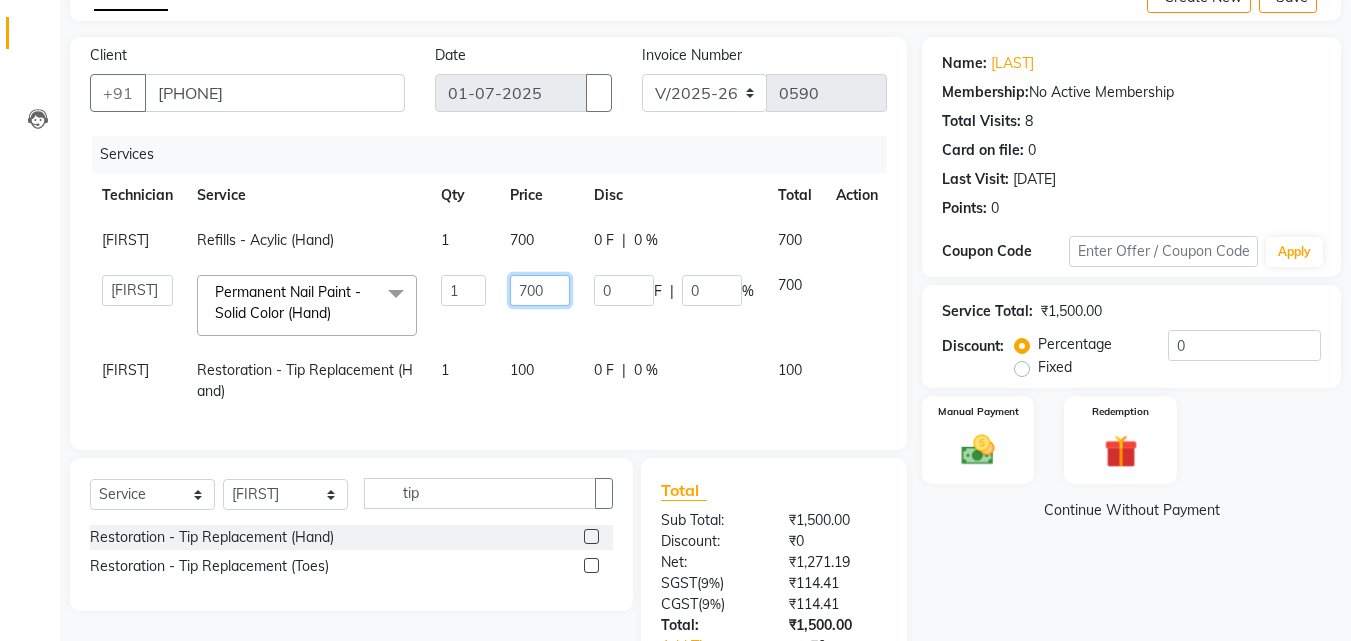 click on "700" at bounding box center (463, 290) 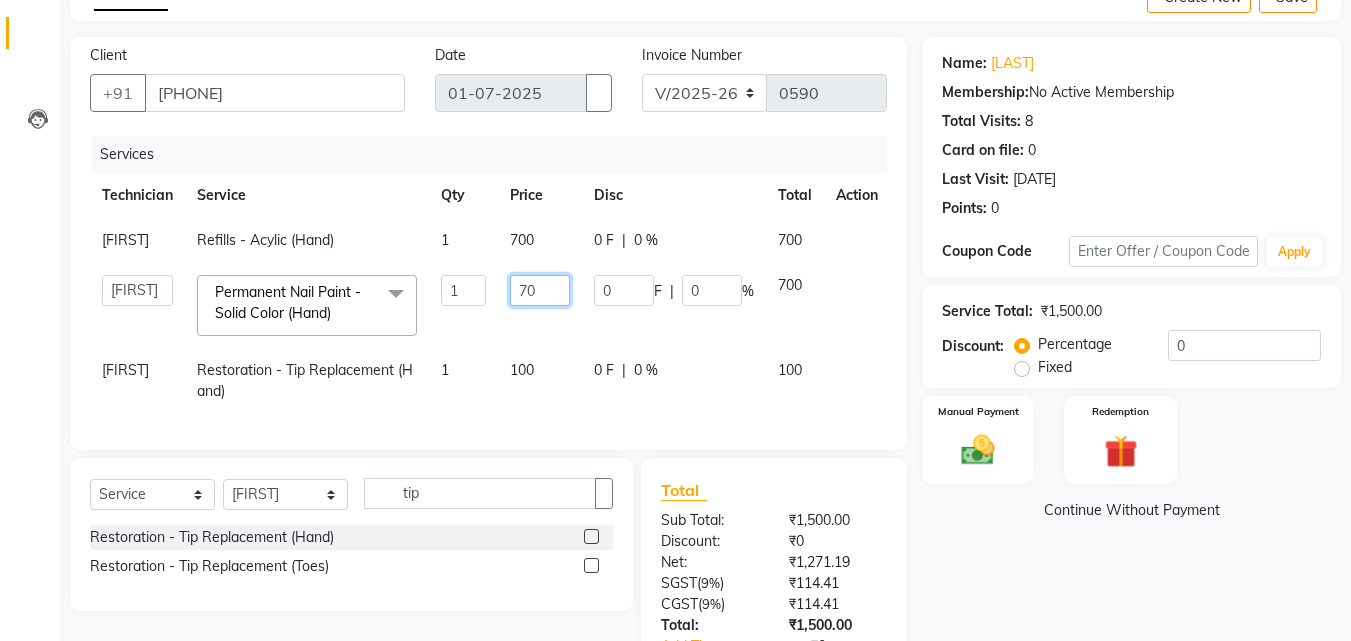 type on "7" 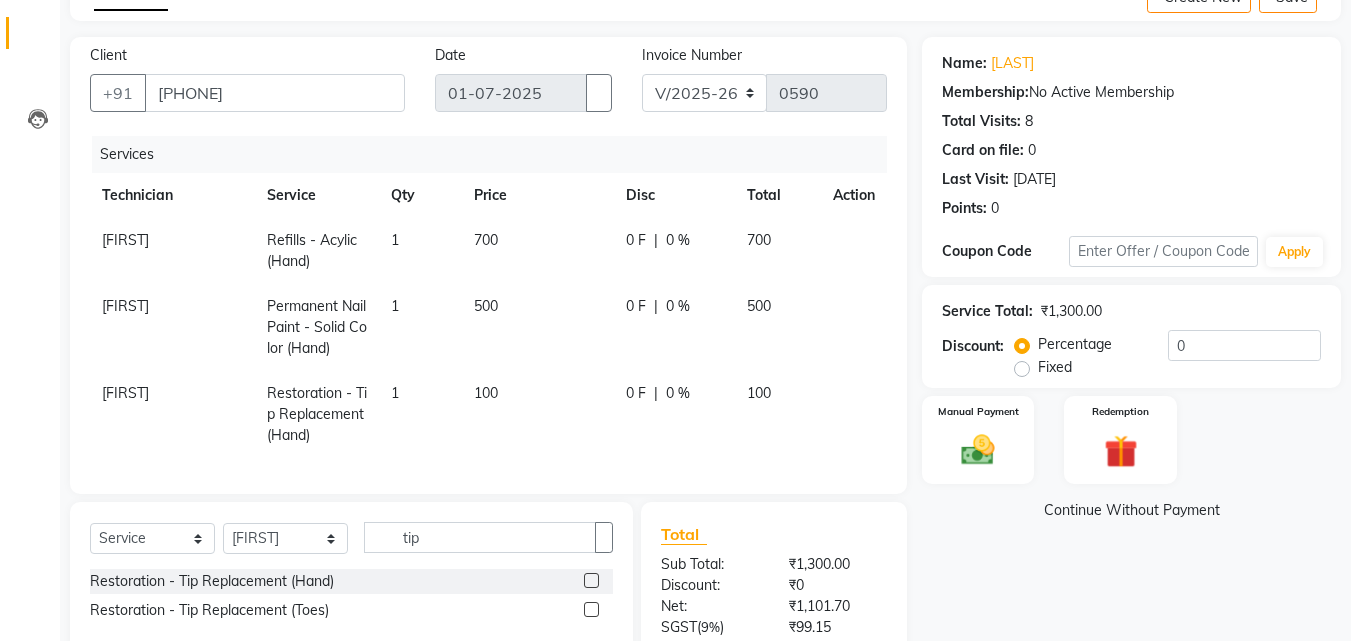 click on "Service Total:" at bounding box center [987, 311] 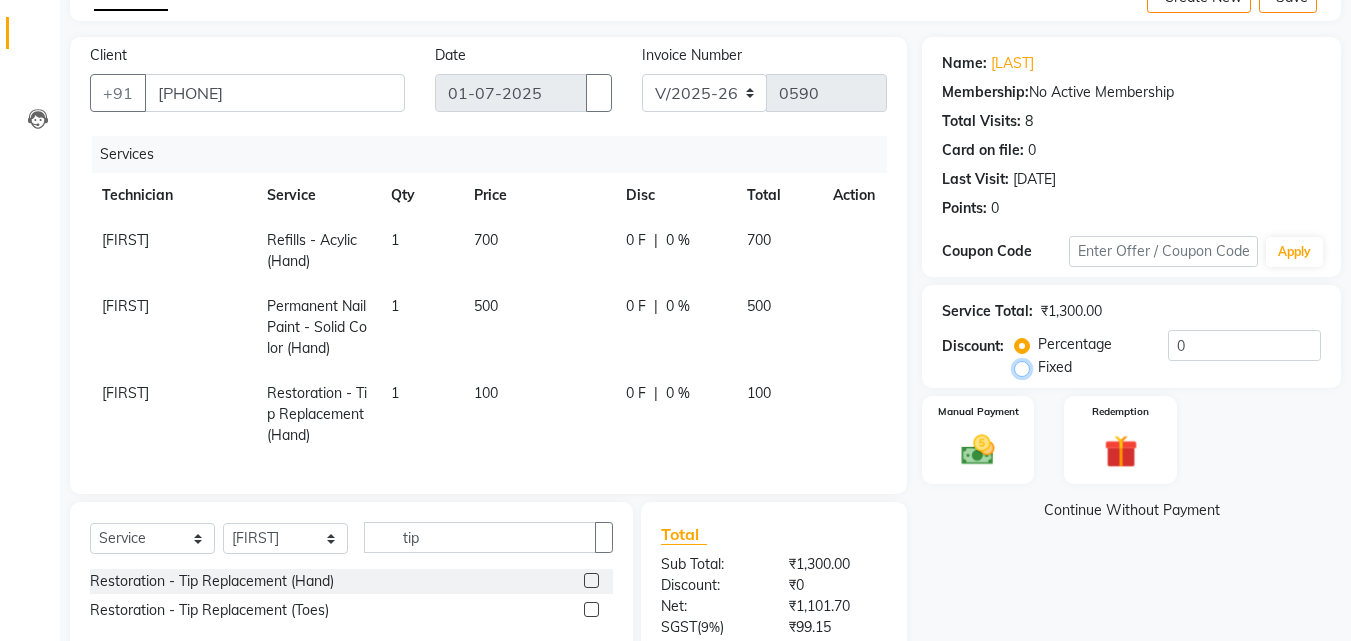 click on "Fixed" at bounding box center (1026, 367) 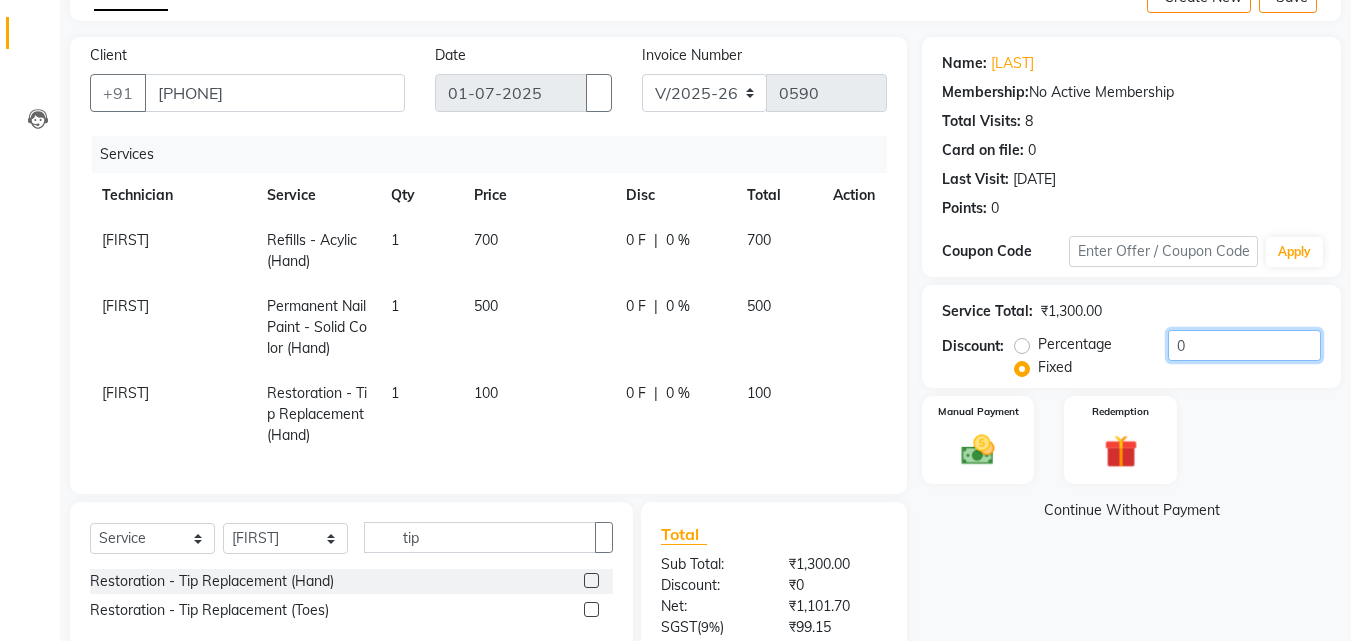 click on "0" at bounding box center (1244, 345) 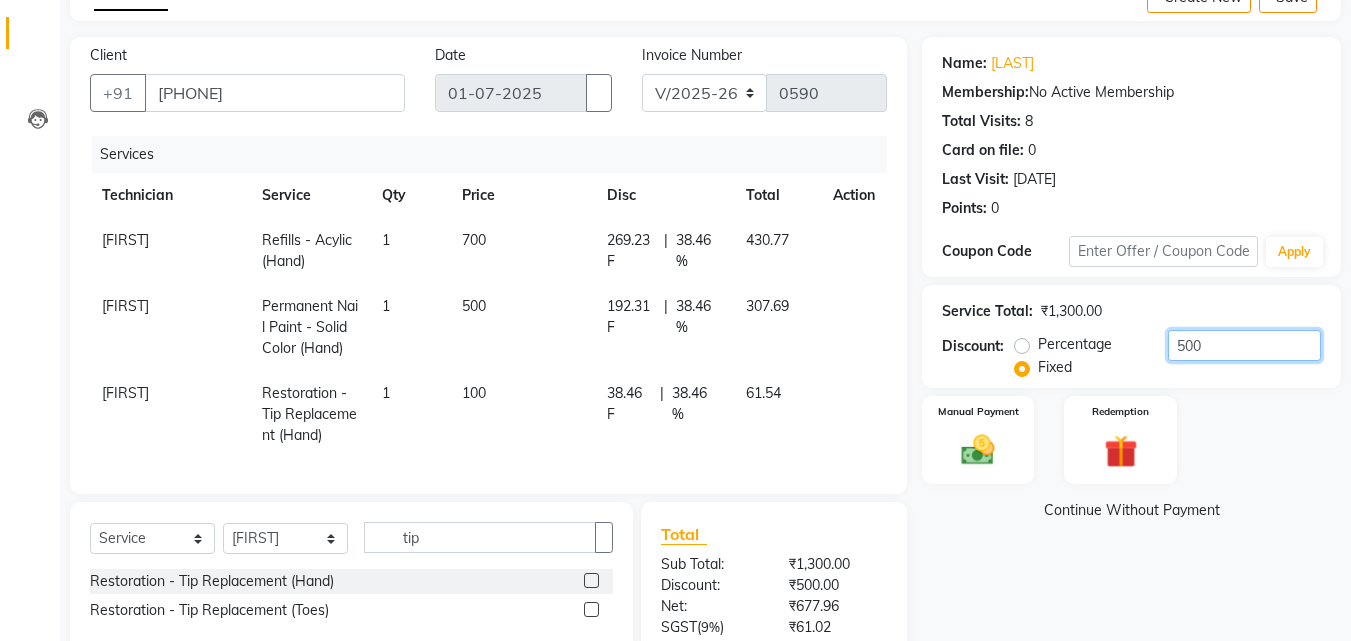 type on "500" 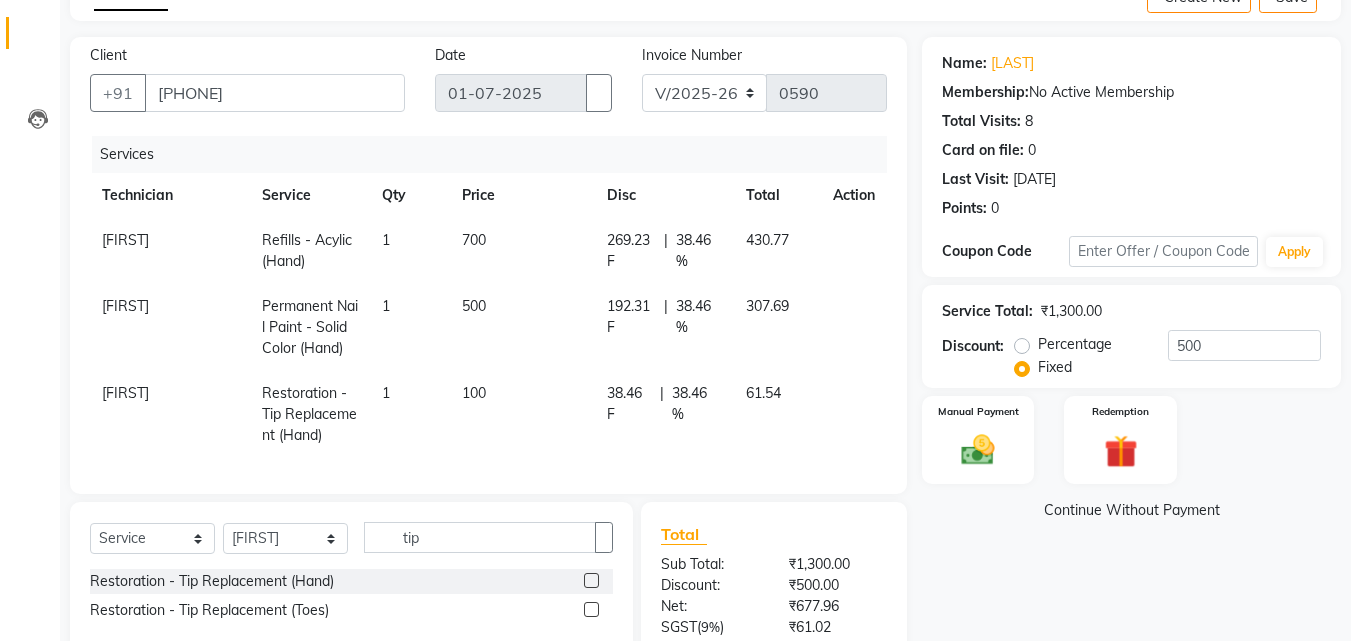 click on "Name: [LAST] Membership: No Active Membership Total Visits: 8 Card on file: 0 Last Visit: 30-05-2025 Points: 0 Coupon Code Apply Service Total: ₹1,300.00 Discount: Percentage Fixed 500 Manual Payment Redemption Continue Without Payment" at bounding box center (1139, 416) 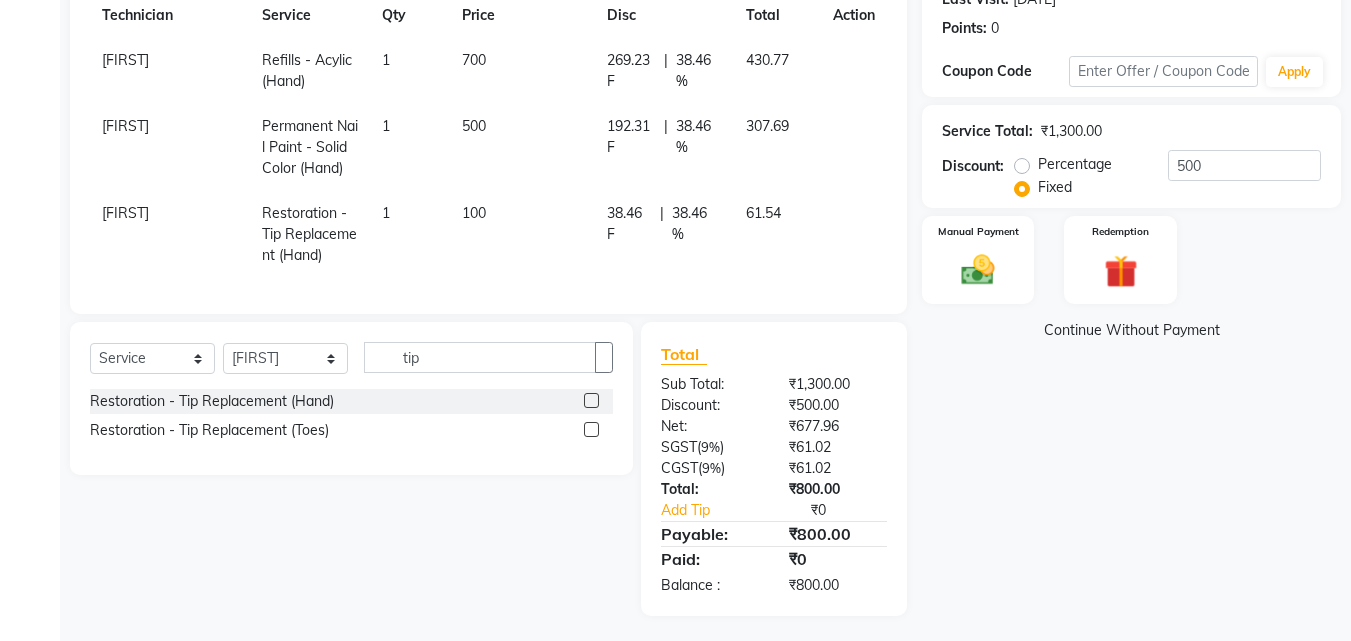 scroll, scrollTop: 312, scrollLeft: 0, axis: vertical 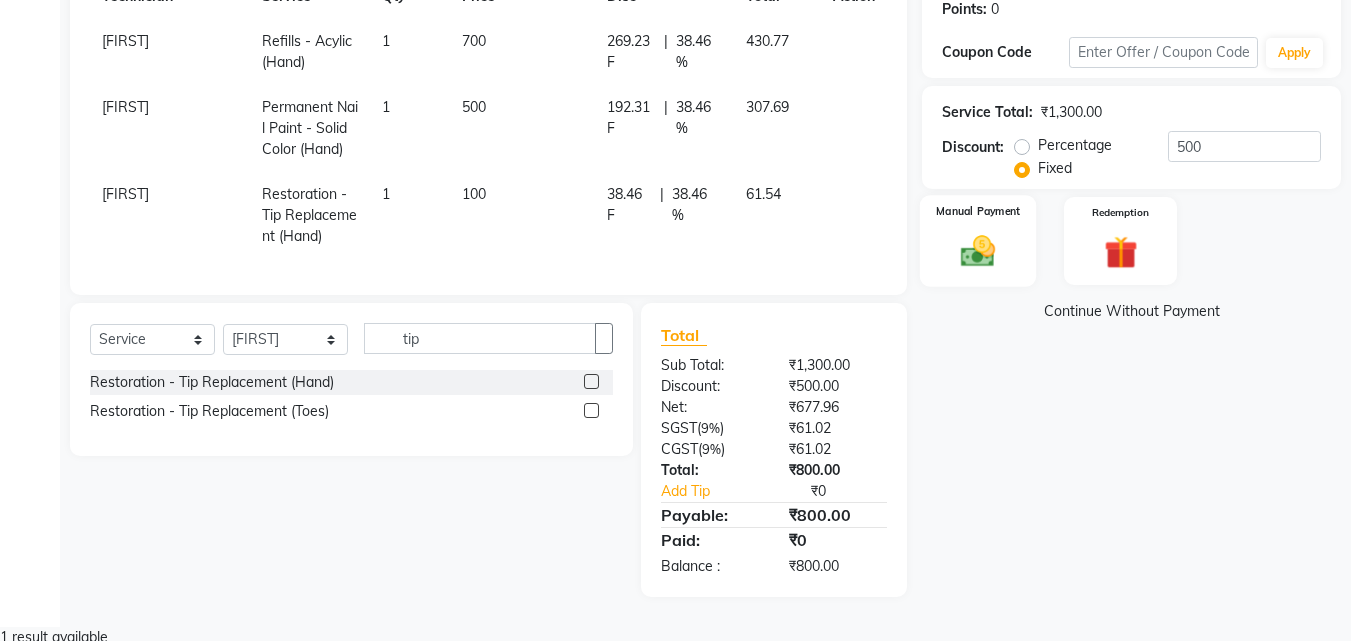 click at bounding box center (978, 251) 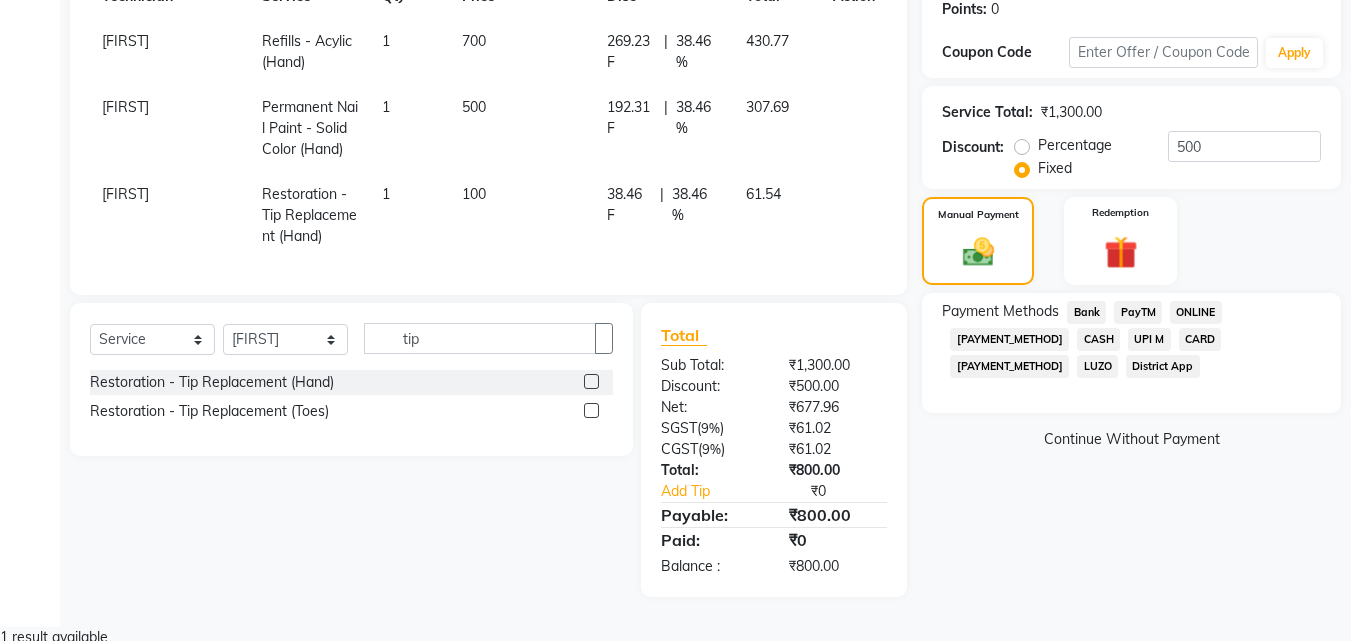 click on "CASH" at bounding box center (1086, 312) 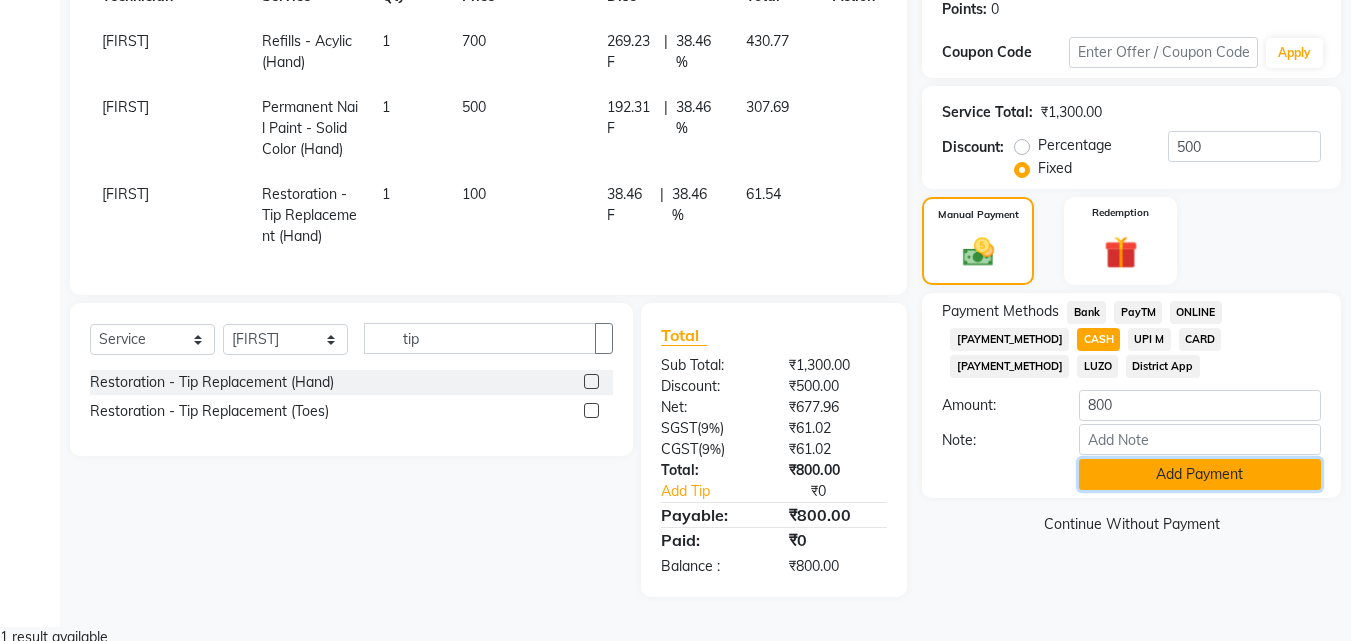 click on "Add Payment" at bounding box center (1200, 474) 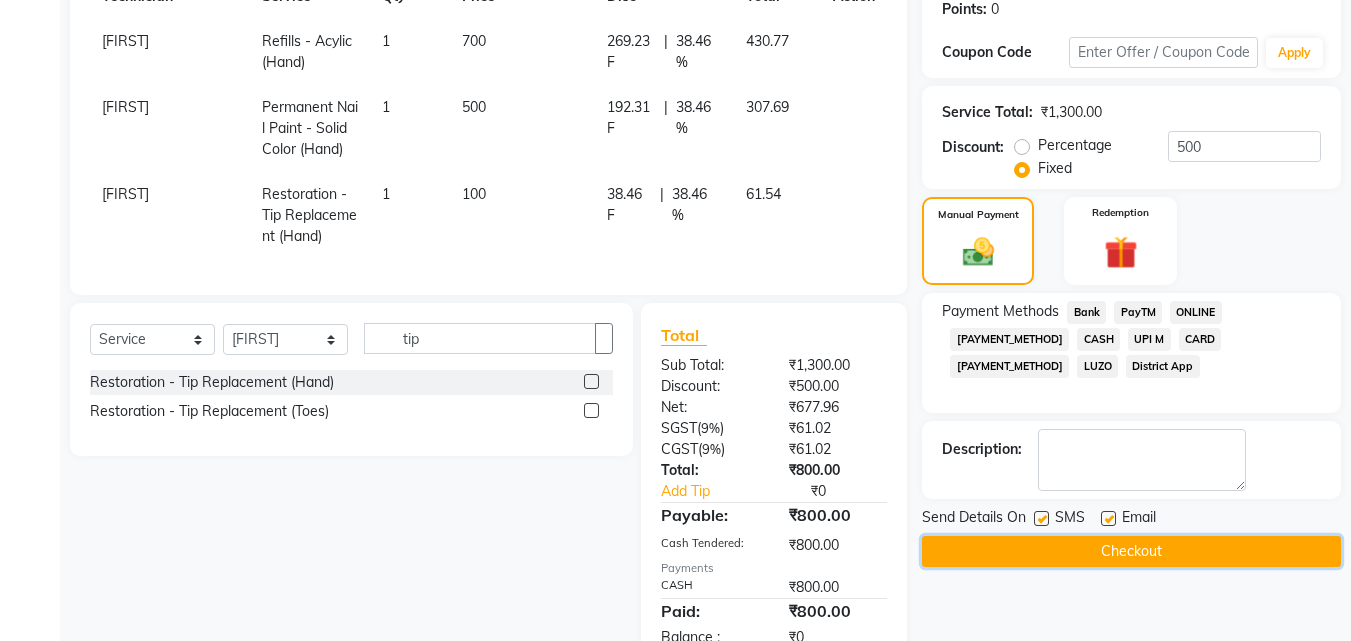 click on "Checkout" at bounding box center [1131, 551] 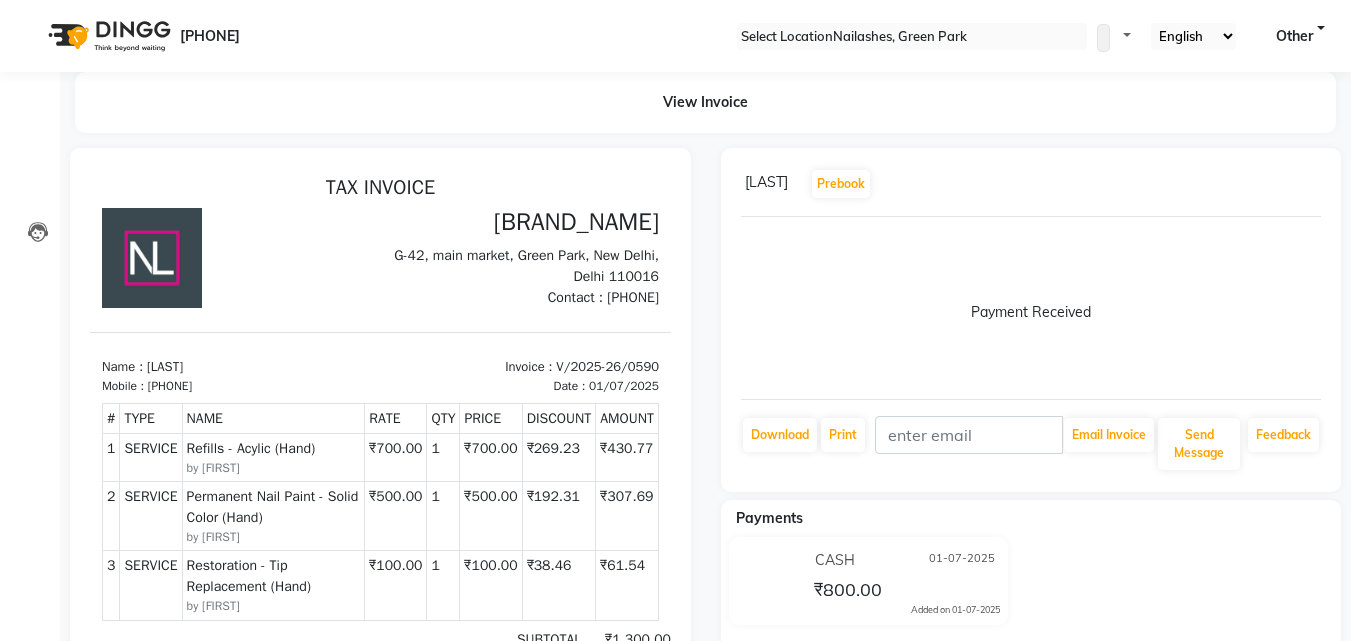 scroll, scrollTop: 0, scrollLeft: 0, axis: both 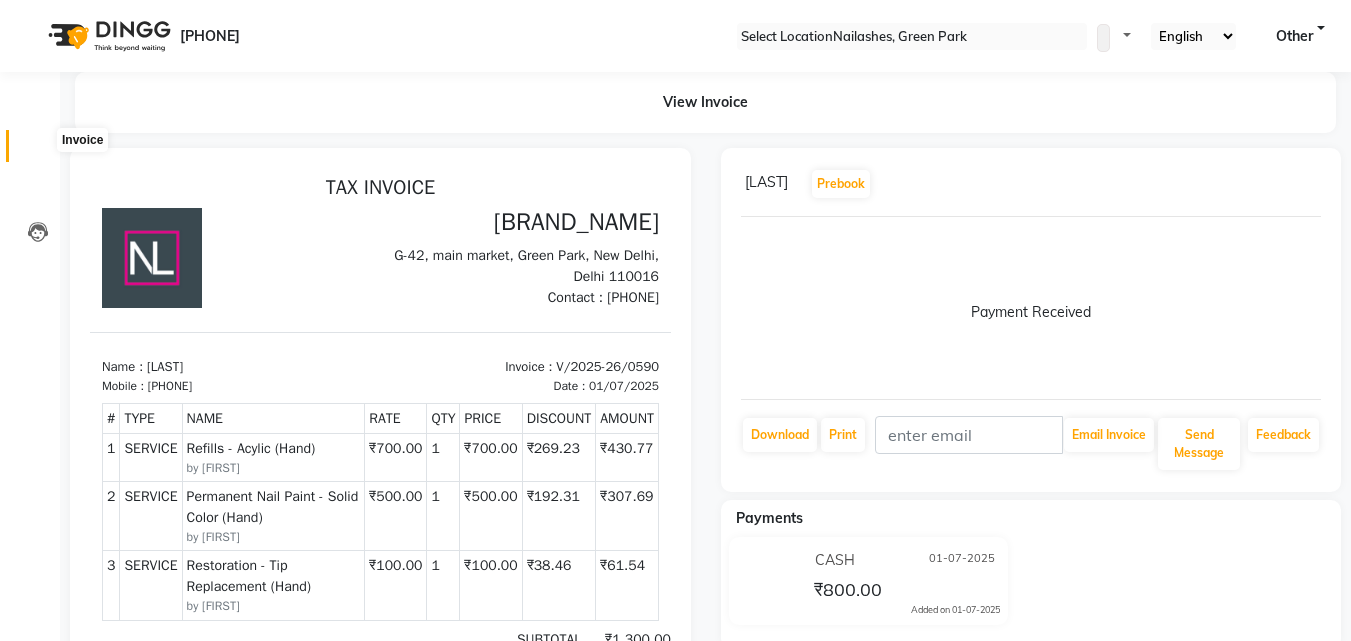 click at bounding box center [37, 151] 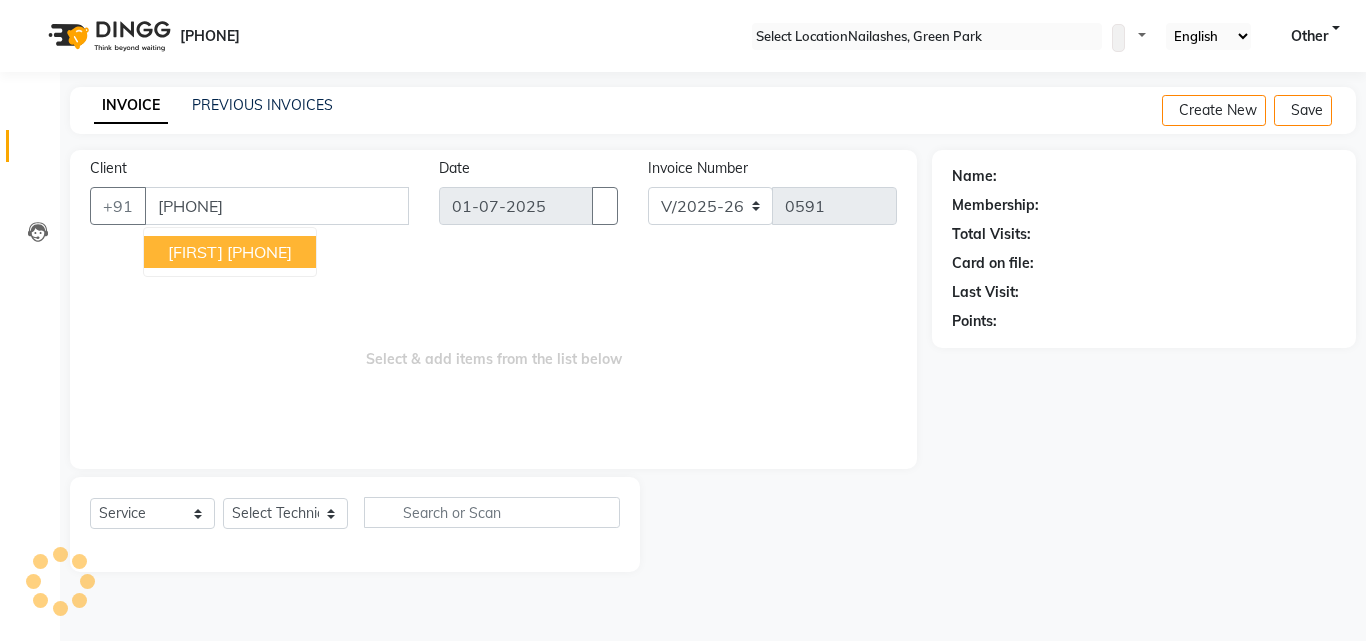 type on "[PHONE]" 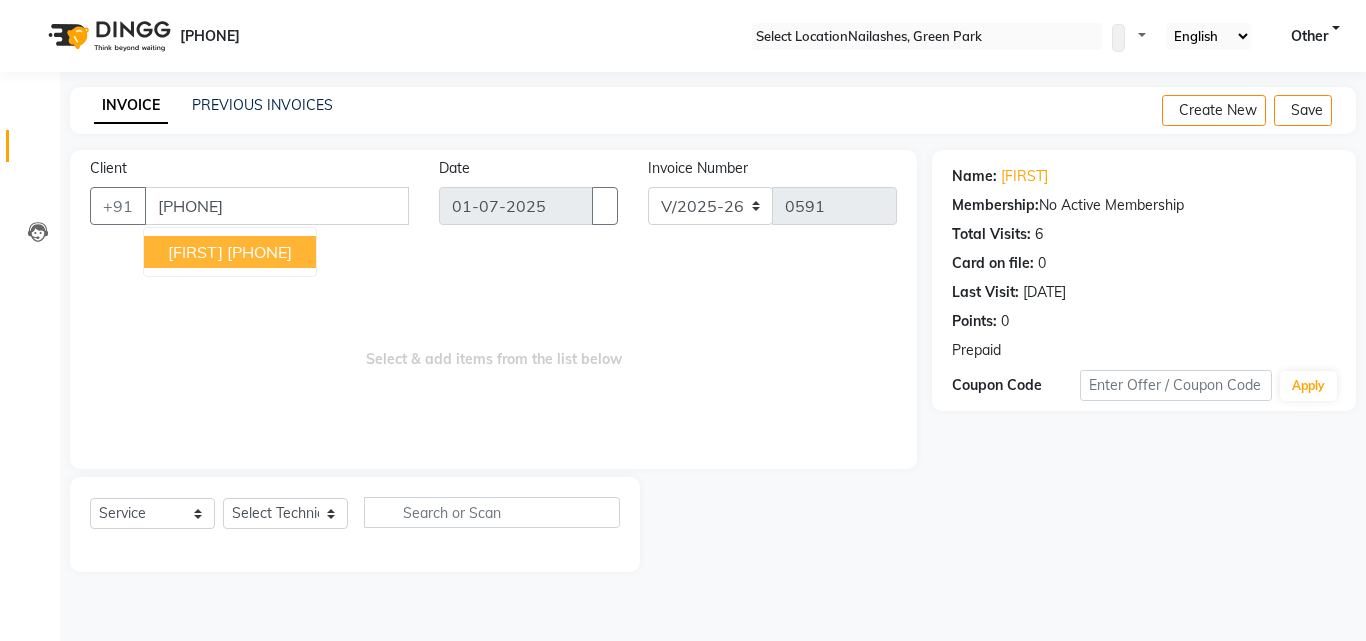 click on "[FIRST] [PHONE]" at bounding box center [230, 252] 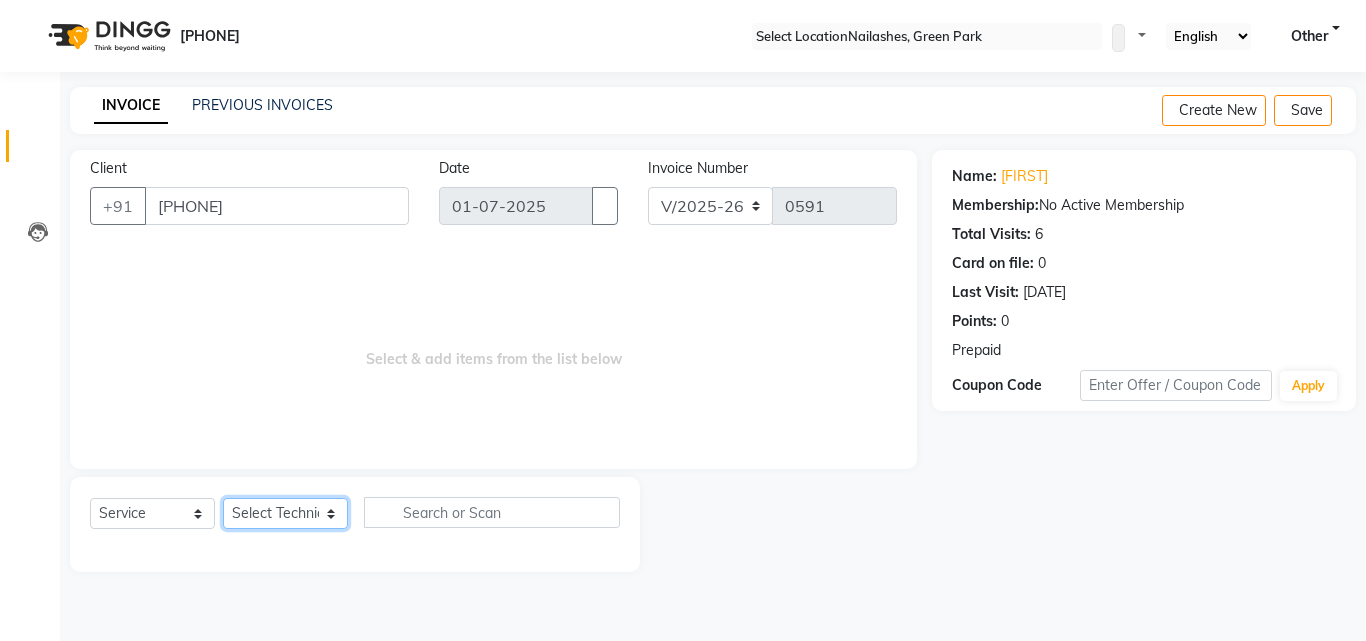 click on "Select Technician [FIRST] Other rajat shikha Shruti Varsha" at bounding box center (285, 513) 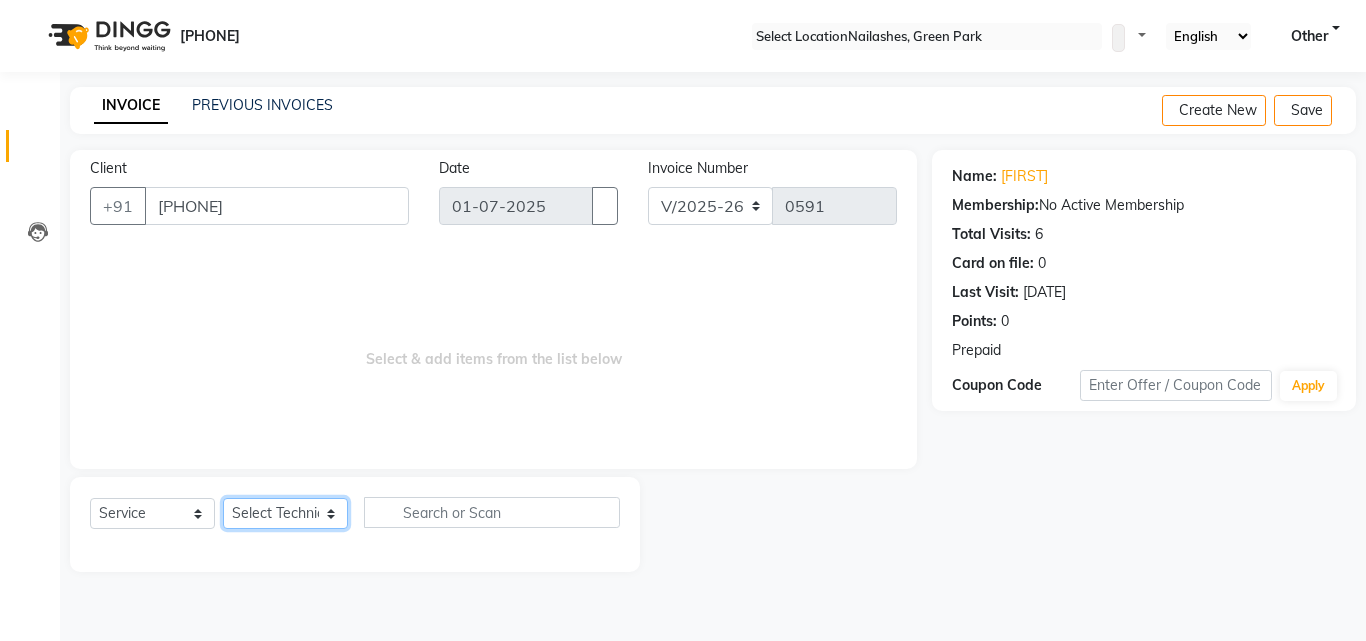 select on "[PHONE]" 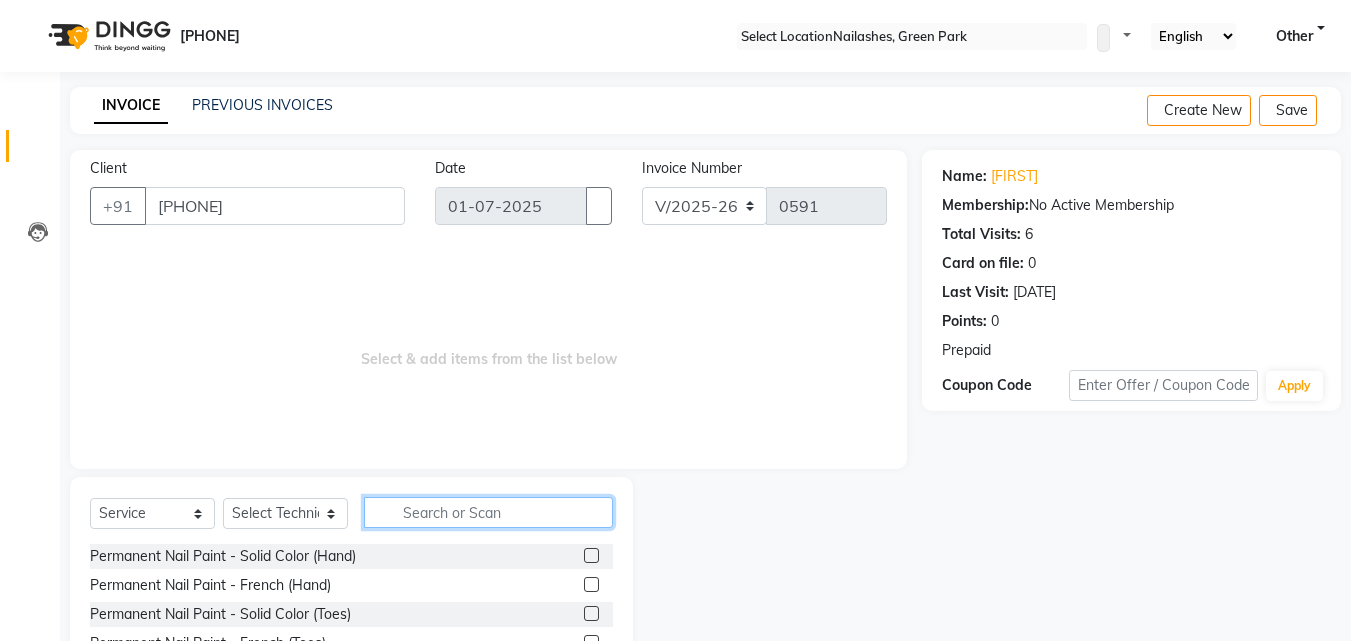 click at bounding box center (488, 512) 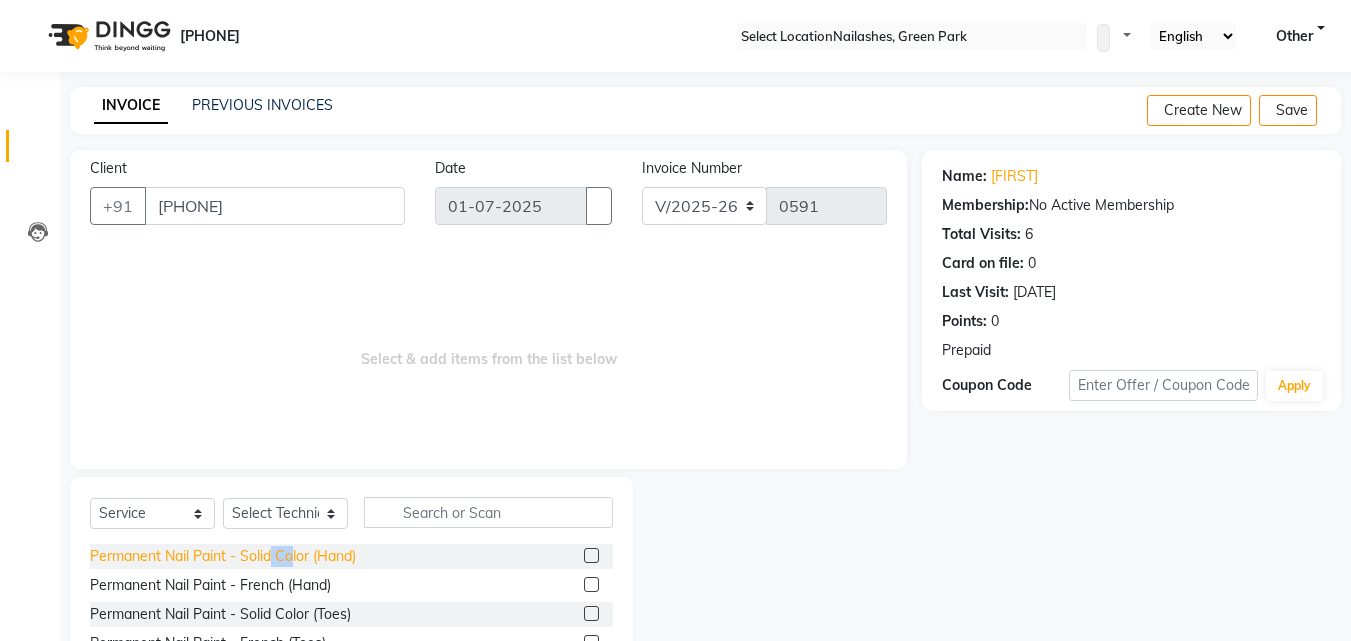 drag, startPoint x: 292, startPoint y: 551, endPoint x: 270, endPoint y: 556, distance: 22.561028 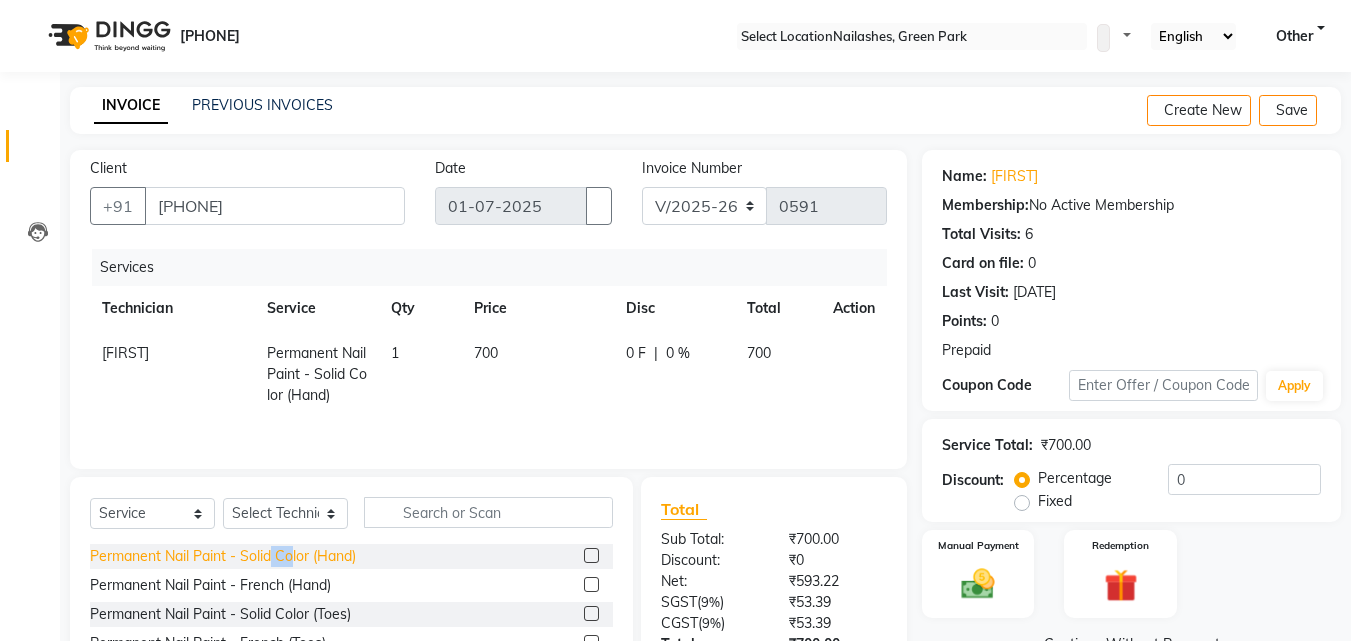 click on "Permanent Nail Paint - Solid Color (Hand)" at bounding box center (223, 556) 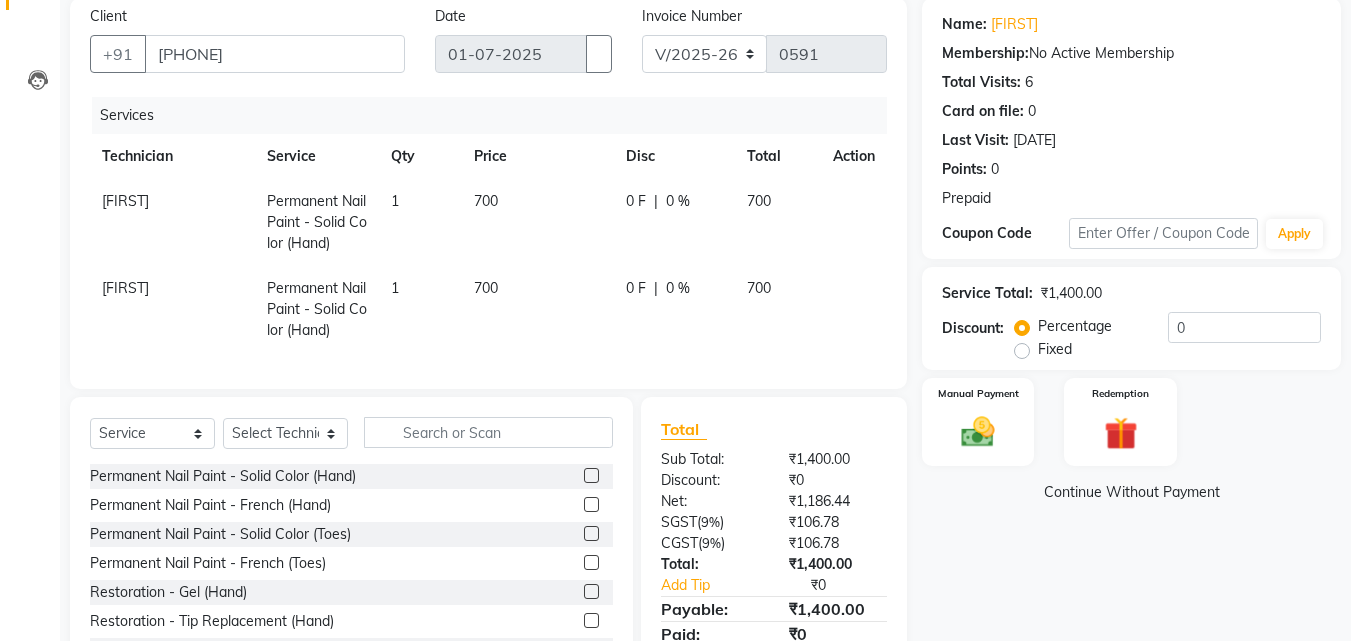 scroll, scrollTop: 156, scrollLeft: 0, axis: vertical 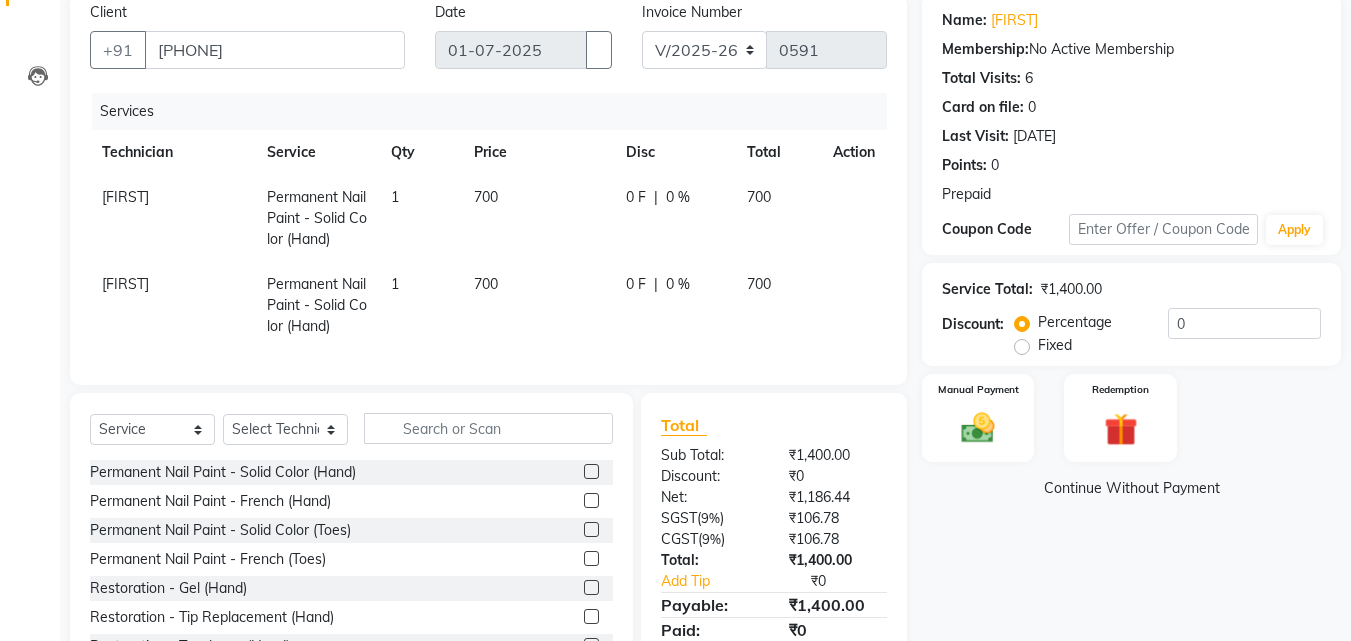 click at bounding box center [841, 187] 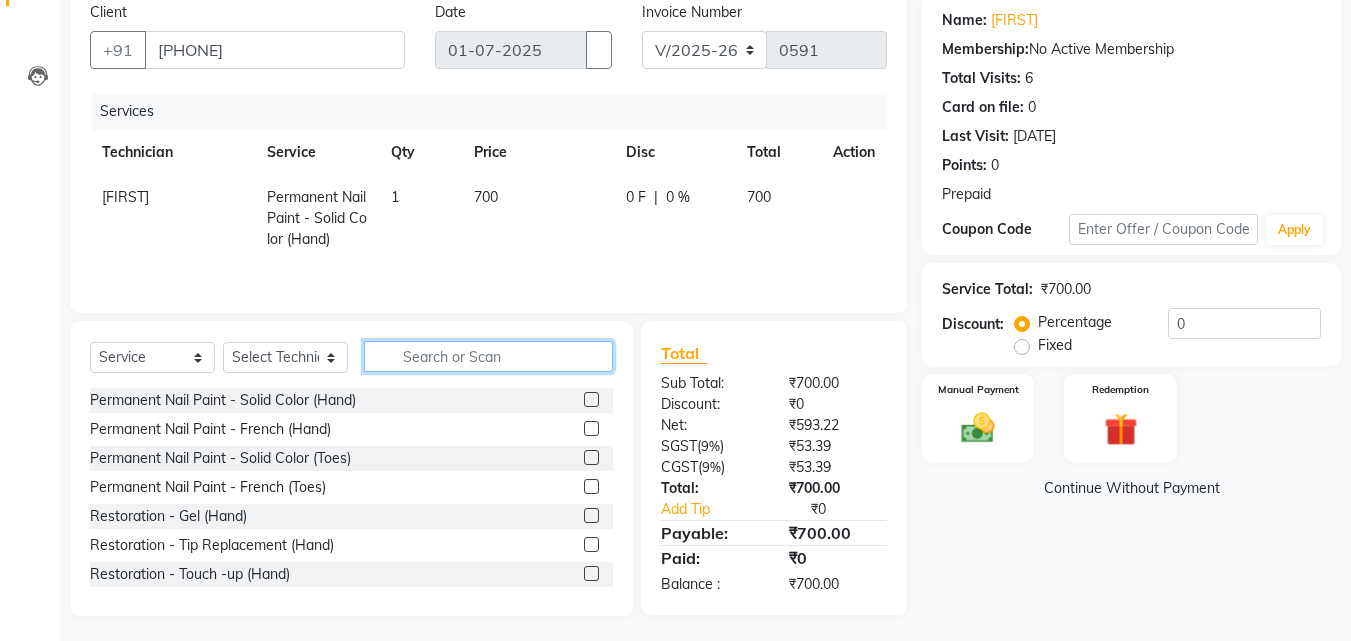 click at bounding box center (488, 356) 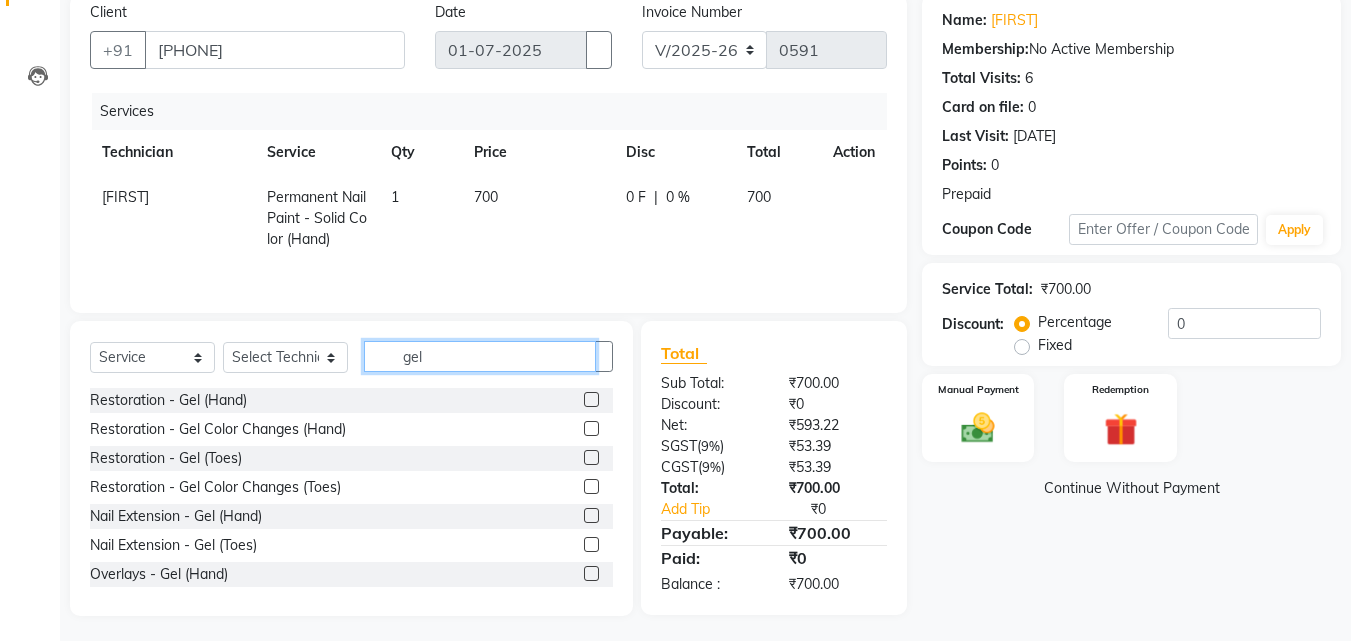 type on "gel" 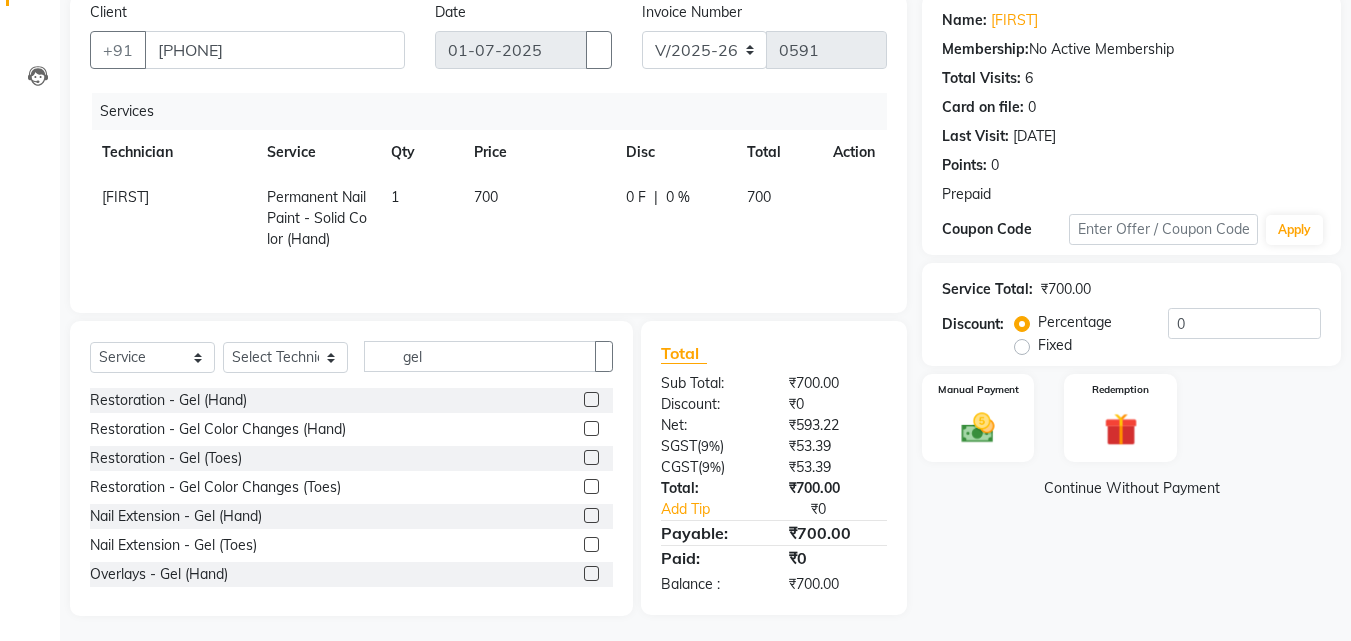 click at bounding box center (991, 195) 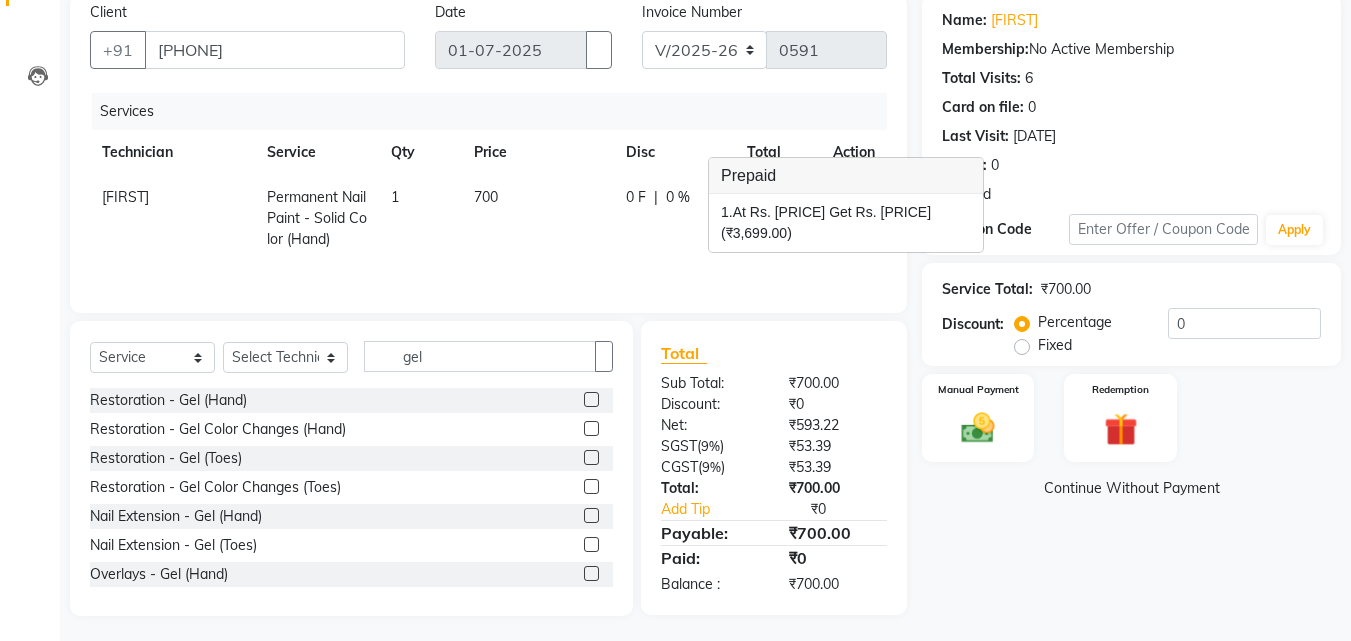 click on "Name: [FIRST] Membership: No Active Membership Total Visits: 6 Card on file: 0 Last Visit: [DATE] Points: 0 Prepaid Coupon Code Apply Service Total: [PRICE] Discount: Percentage Fixed 0 Manual Payment Redemption Continue Without Payment" at bounding box center [1139, 305] 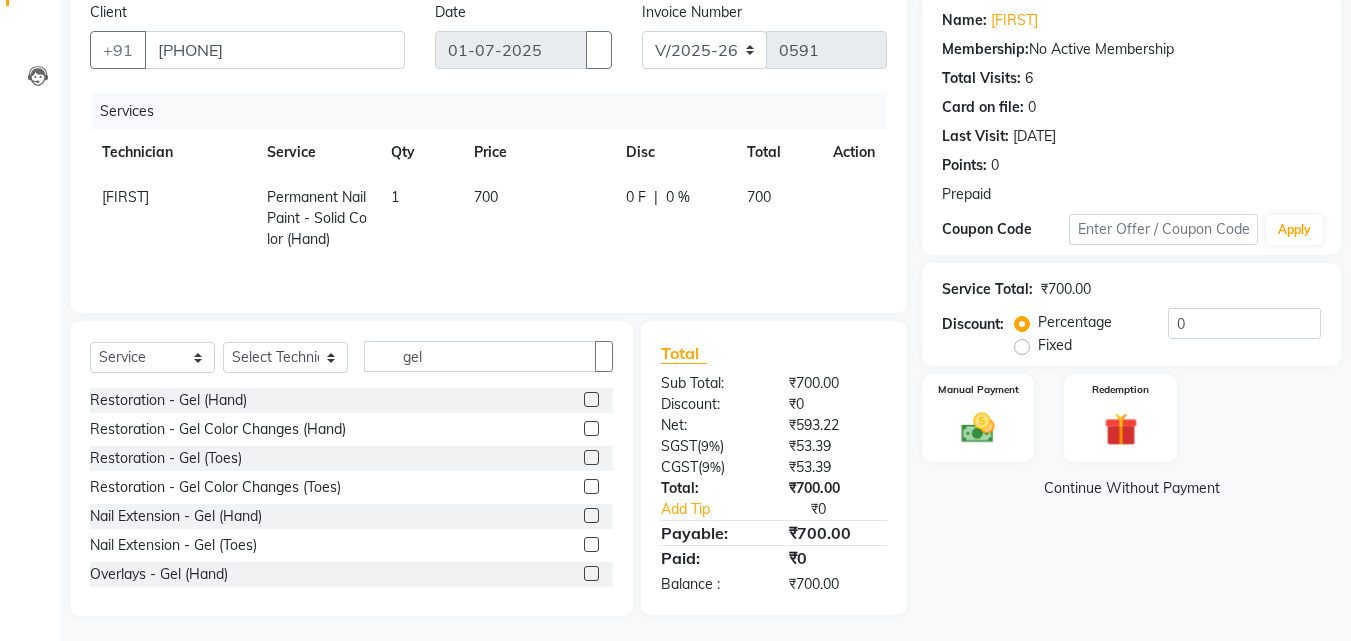 click on "700" at bounding box center (538, 218) 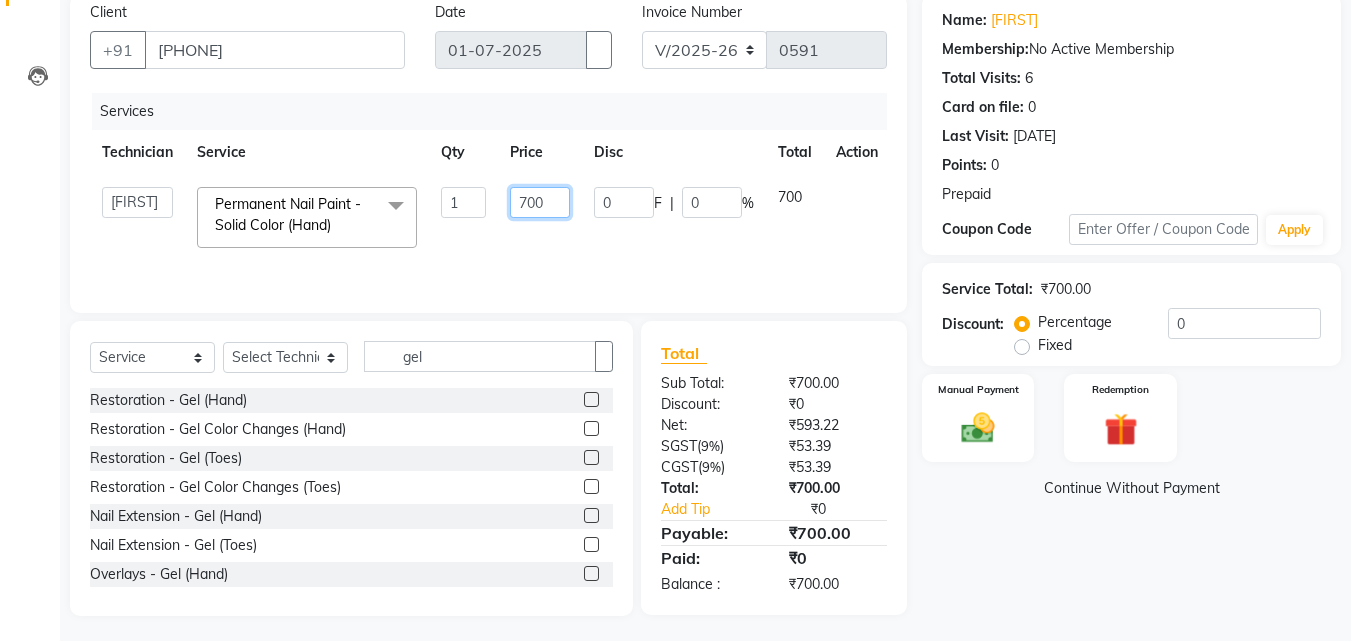 click on "700" at bounding box center [463, 202] 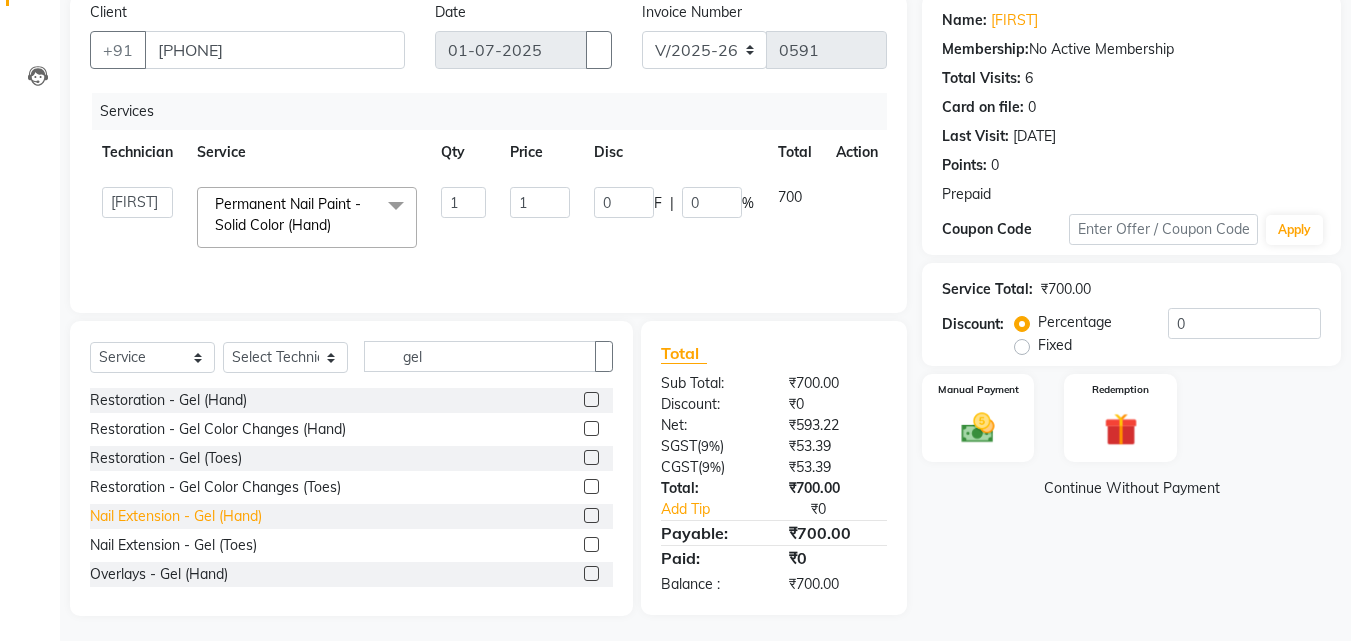 click on "Nail Extension - Gel (Hand)" at bounding box center [168, 400] 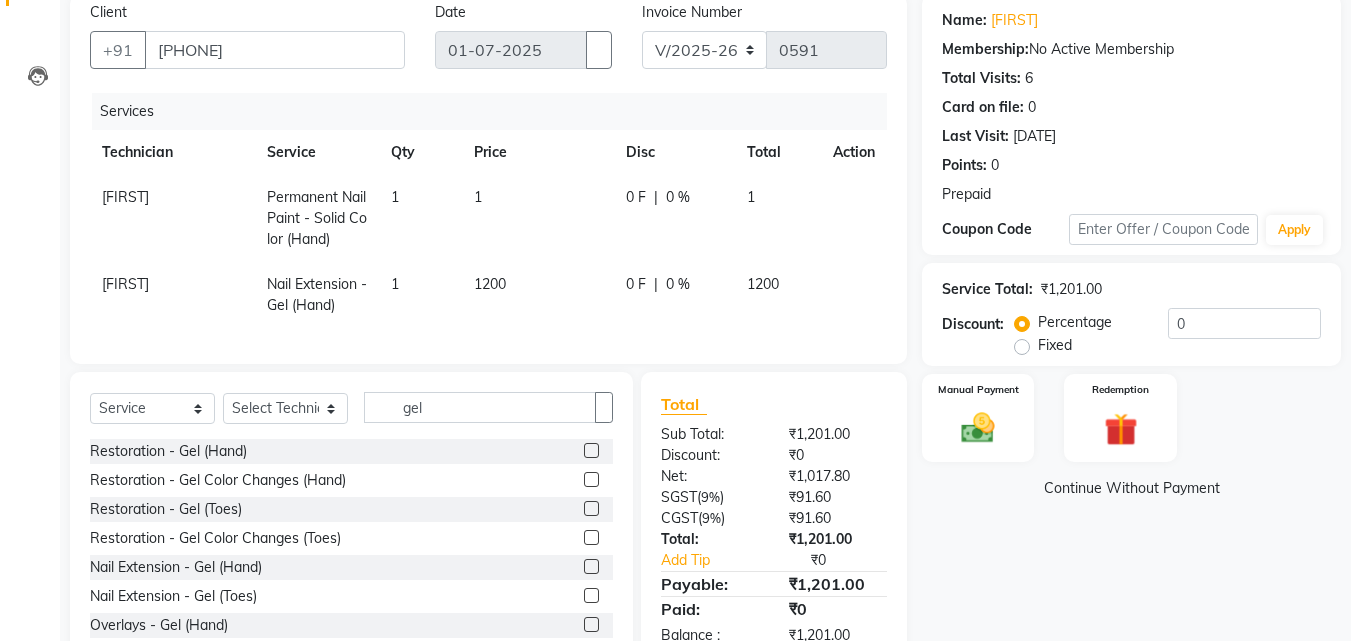 click on "1200" at bounding box center (125, 197) 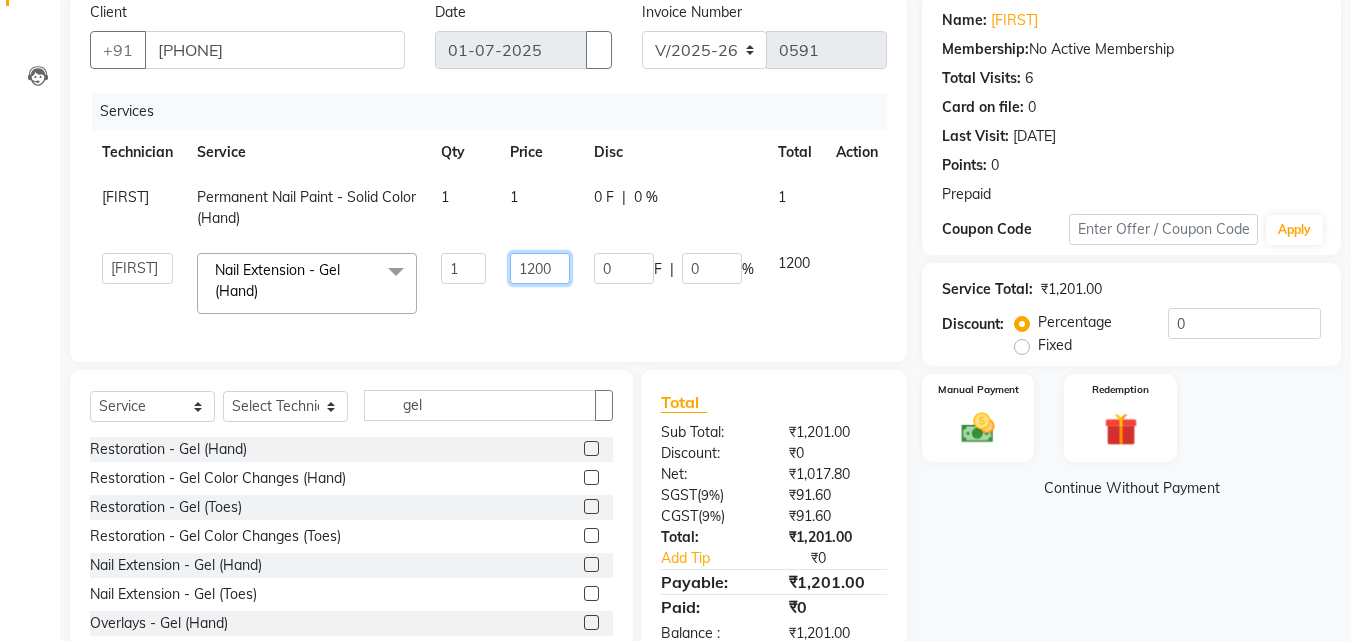 click on "1200" at bounding box center (463, 268) 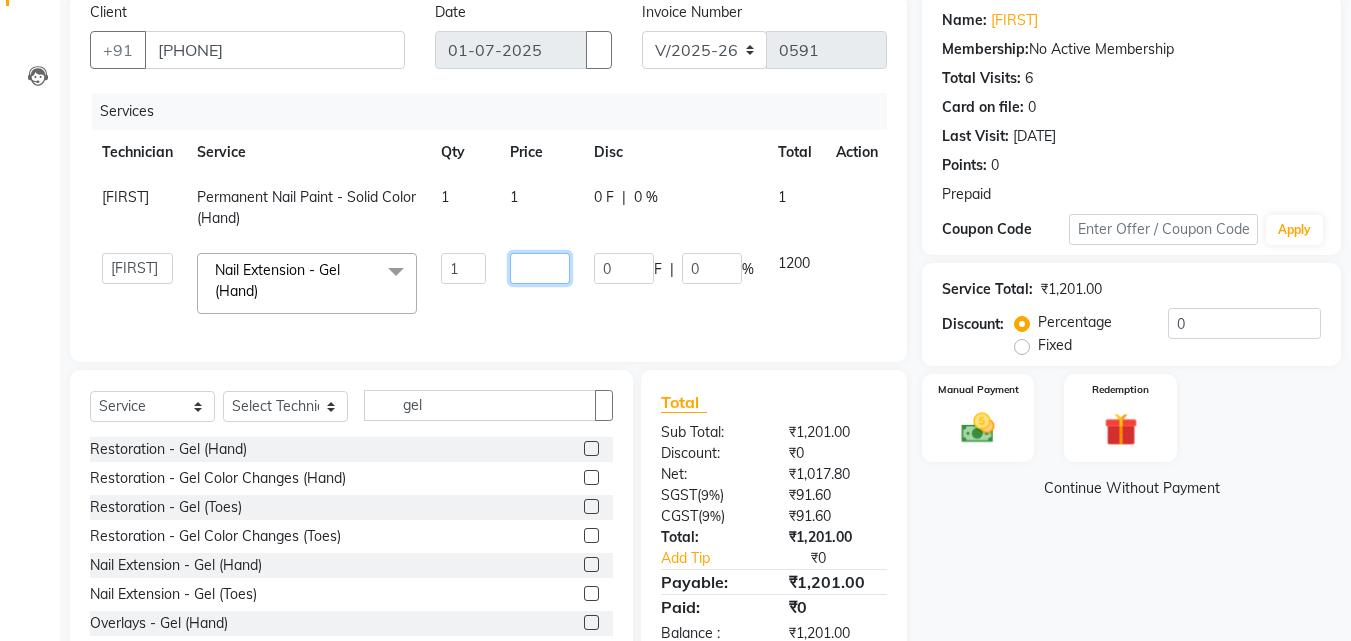 type on "9" 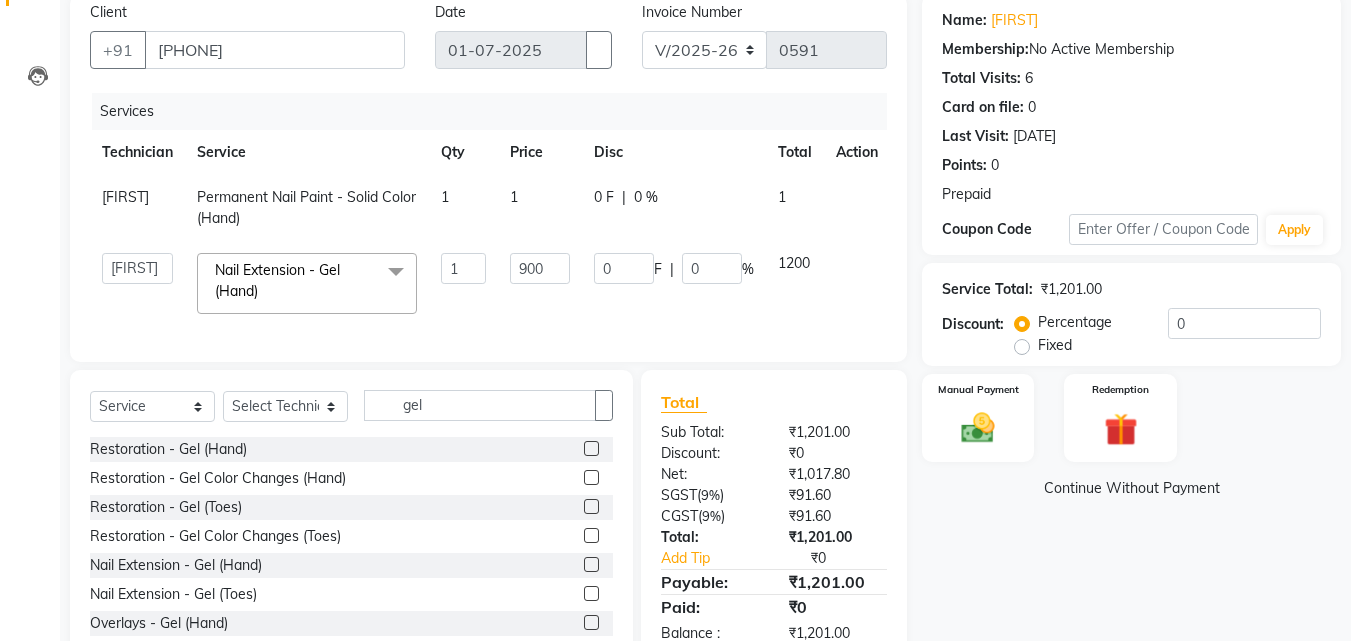 click on "Name: [FIRST] Membership: No Active Membership Total Visits: 6 Card on file: 0 Last Visit: 06-06-2025 Points: 0 Prepaid Coupon Code Apply Service Total: ₹1,201.00 Discount: Percentage Fixed 0 Manual Payment Redemption Continue Without Payment" at bounding box center (1139, 329) 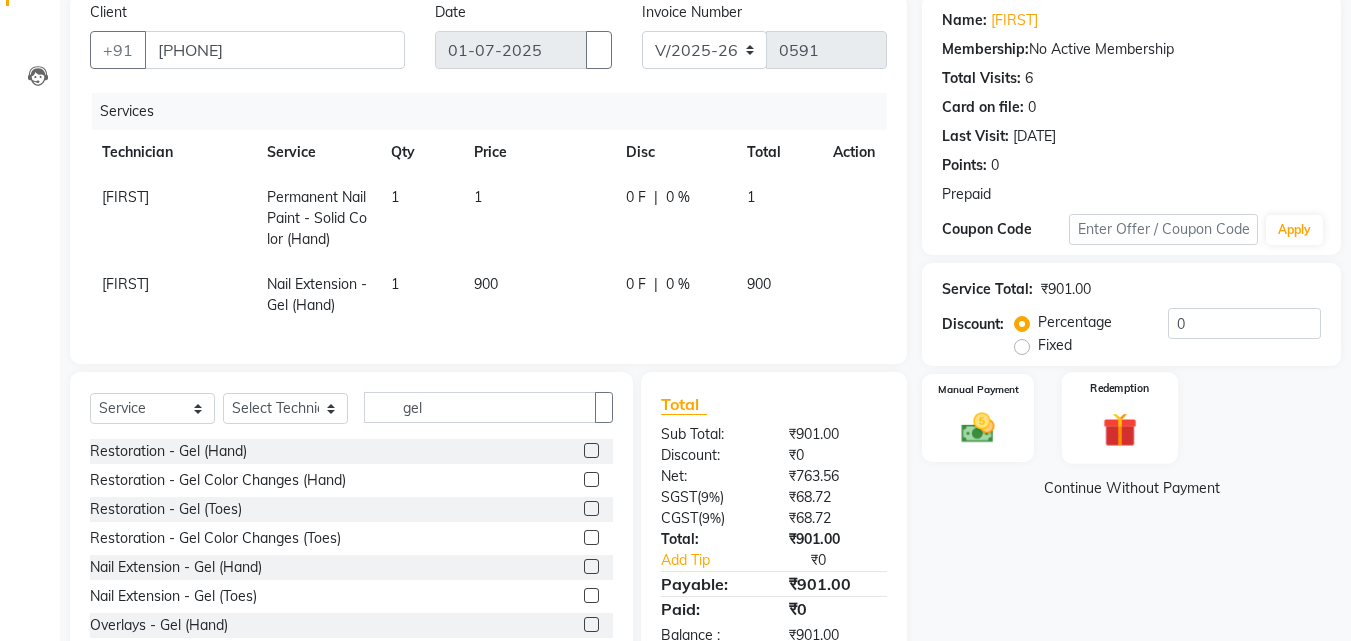click on "Redemption" at bounding box center (1120, 418) 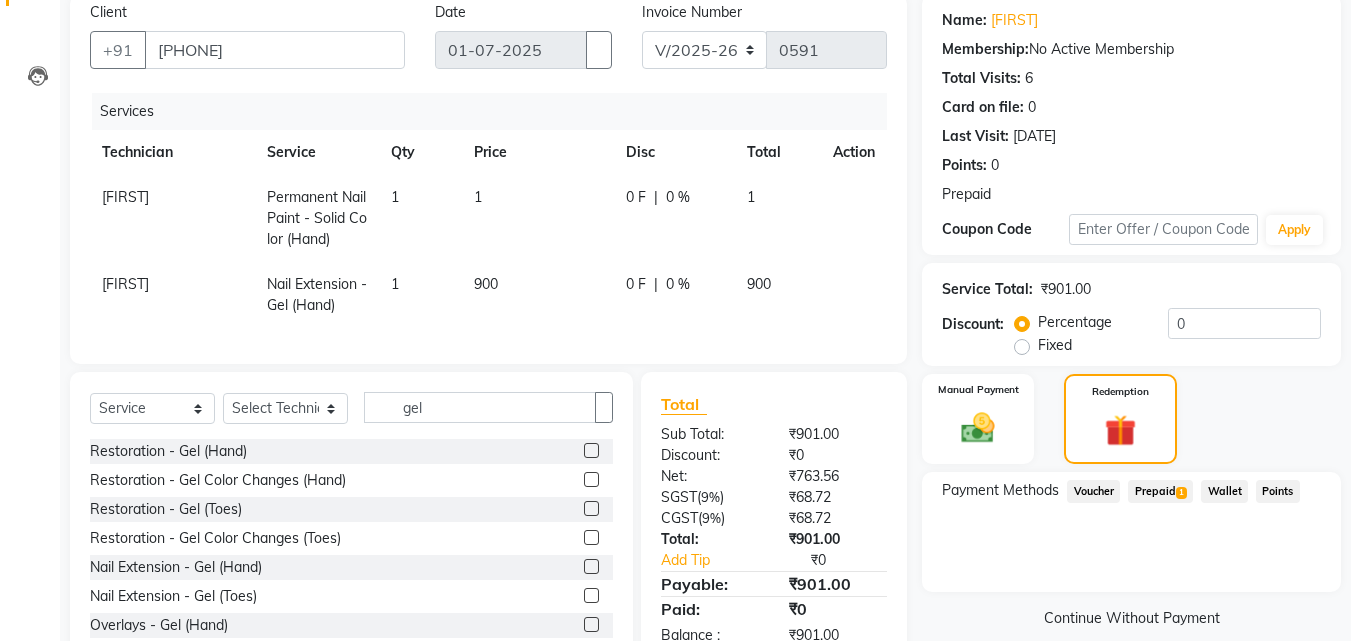 click on "Prepaid 1" at bounding box center [1093, 491] 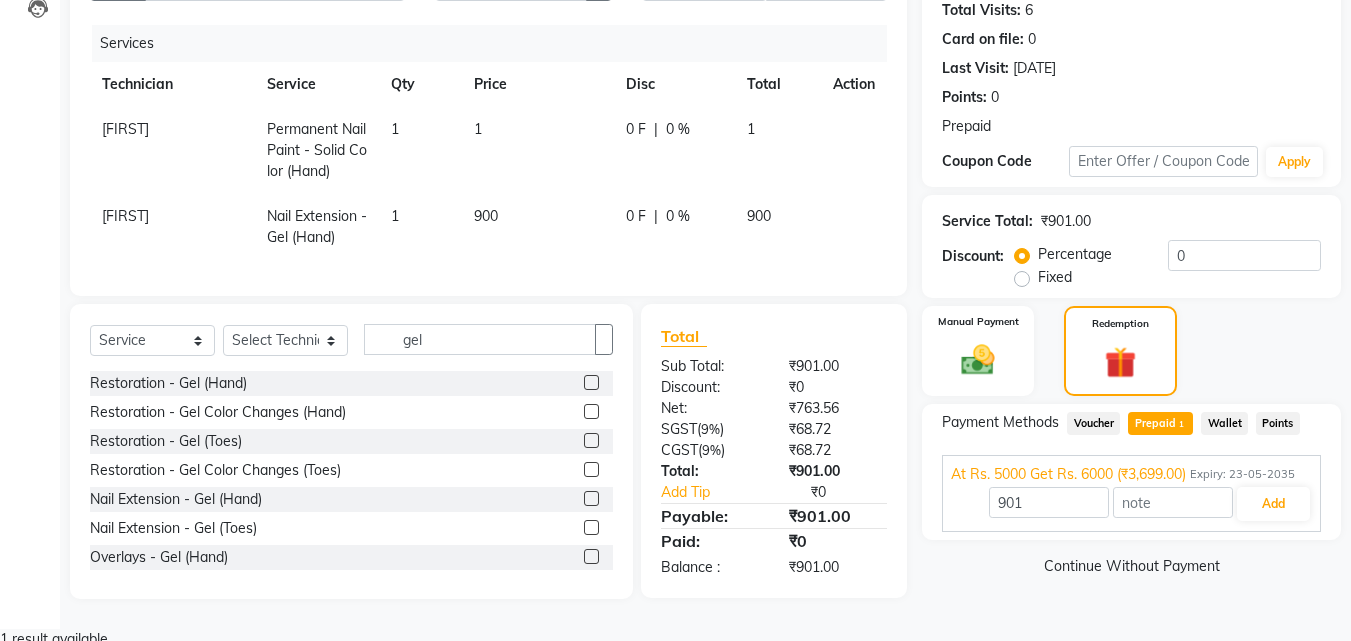 scroll, scrollTop: 226, scrollLeft: 0, axis: vertical 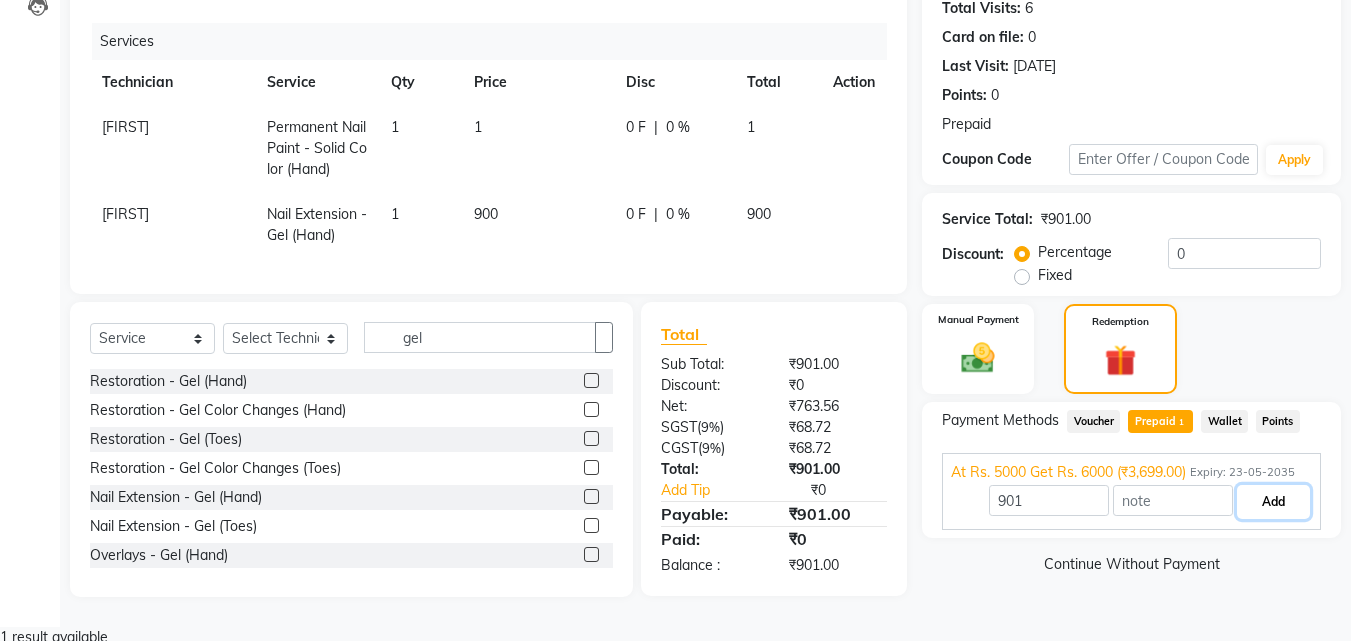 click on "Add" at bounding box center [1273, 502] 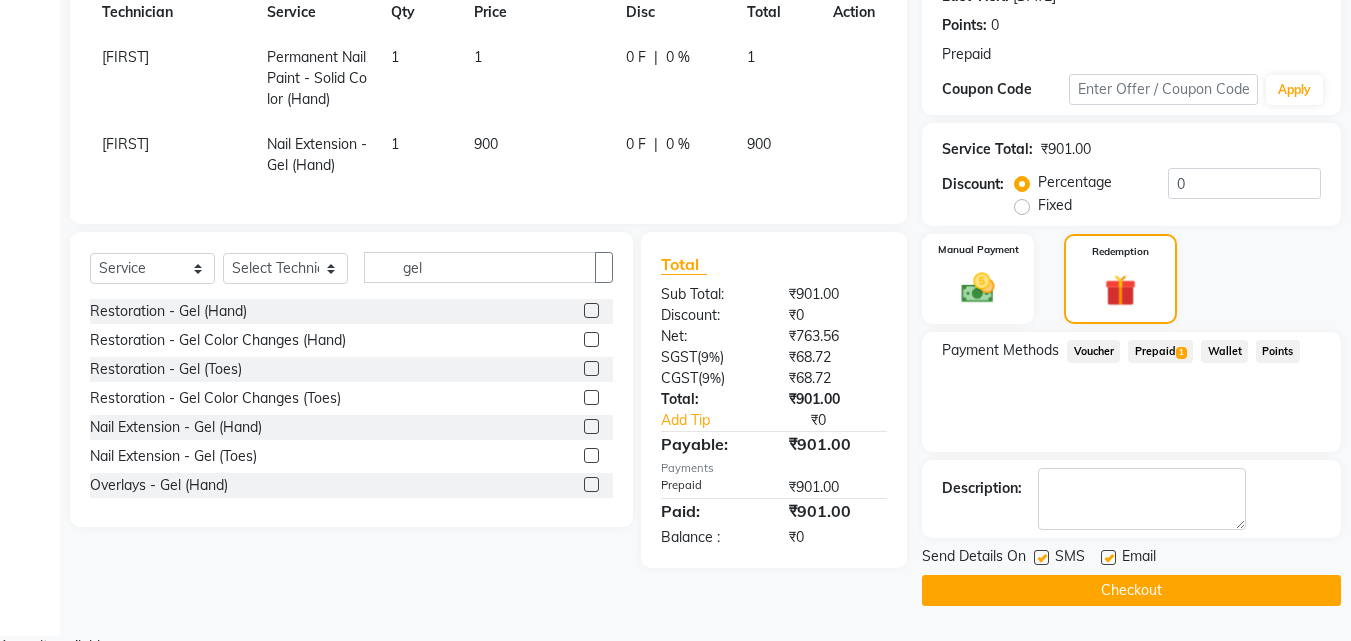 scroll, scrollTop: 298, scrollLeft: 0, axis: vertical 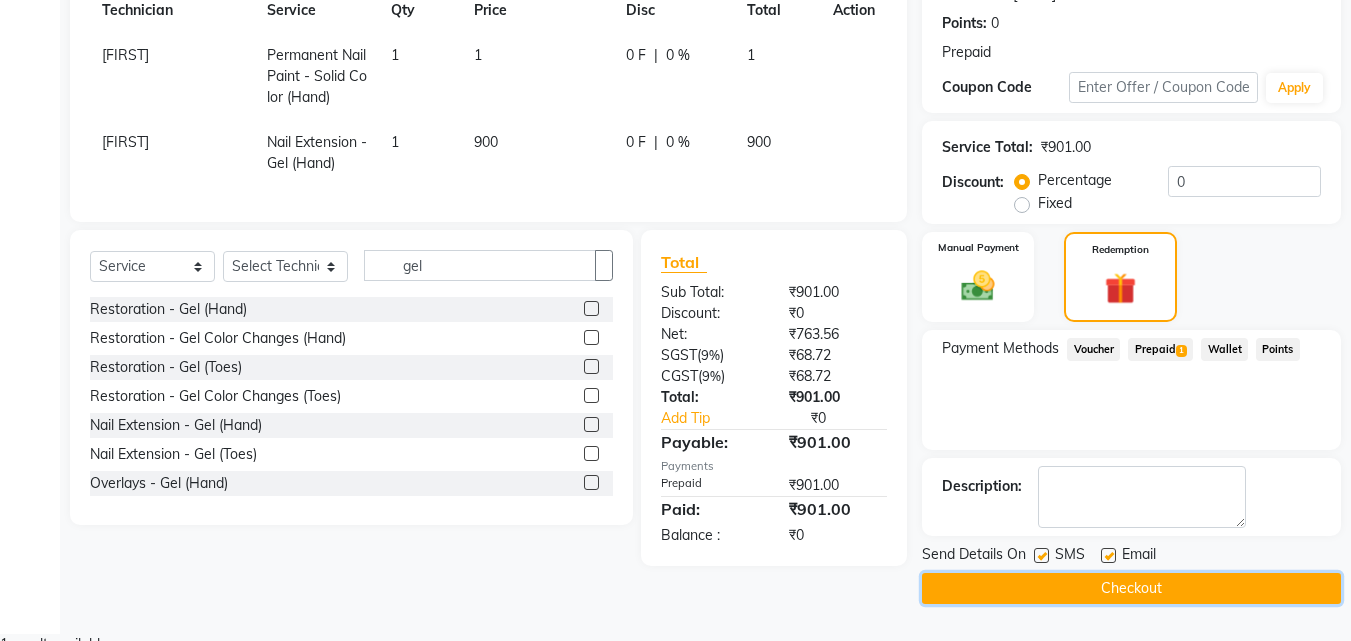 click on "Checkout" at bounding box center [1131, 588] 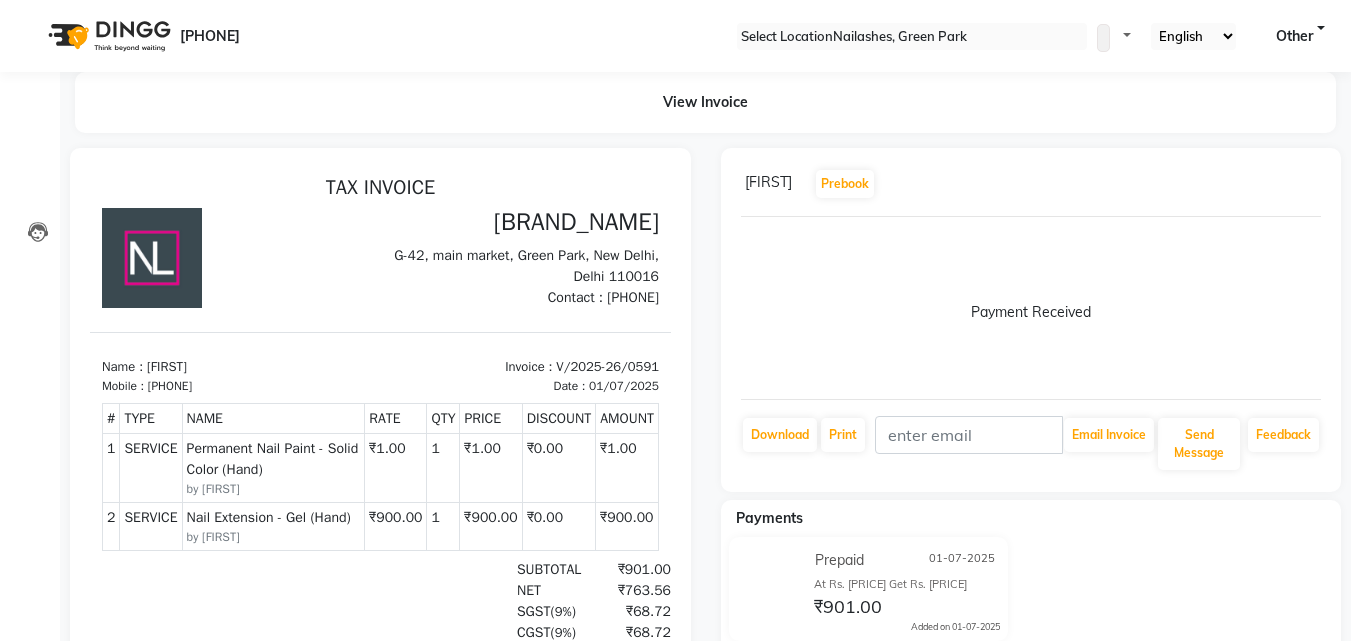 scroll, scrollTop: 16, scrollLeft: 0, axis: vertical 